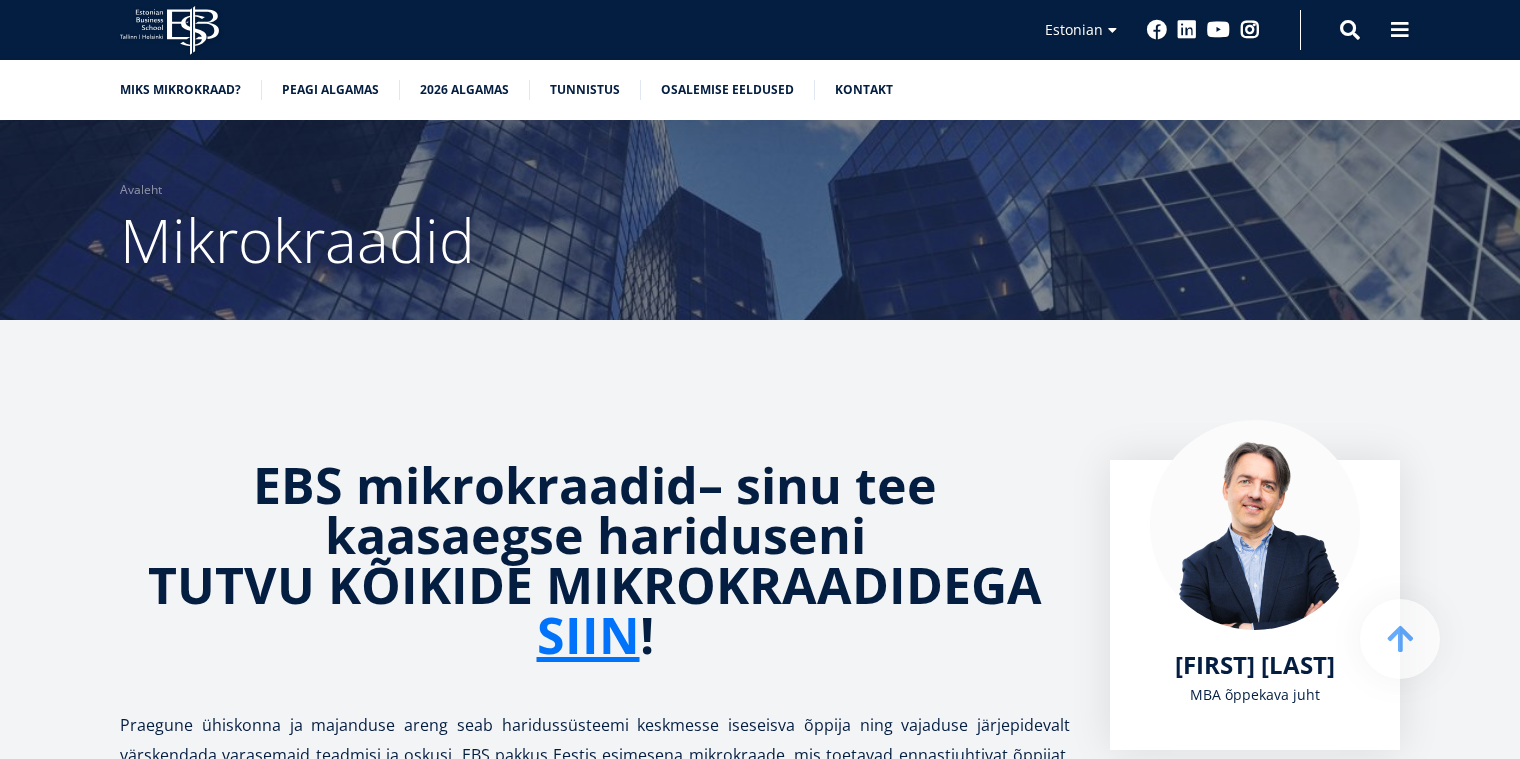 scroll, scrollTop: 4363, scrollLeft: 0, axis: vertical 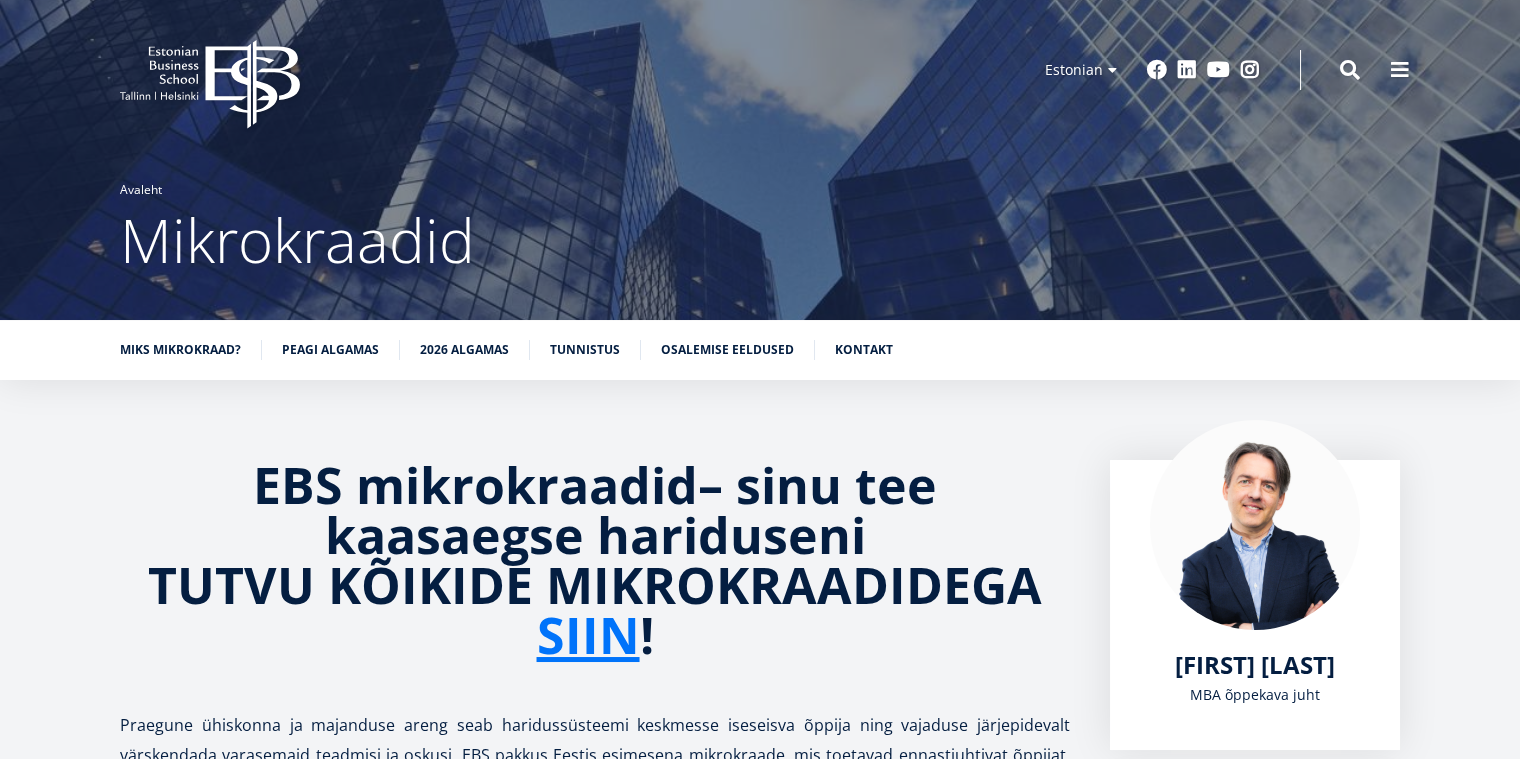 click on "Avaleht" at bounding box center [141, 190] 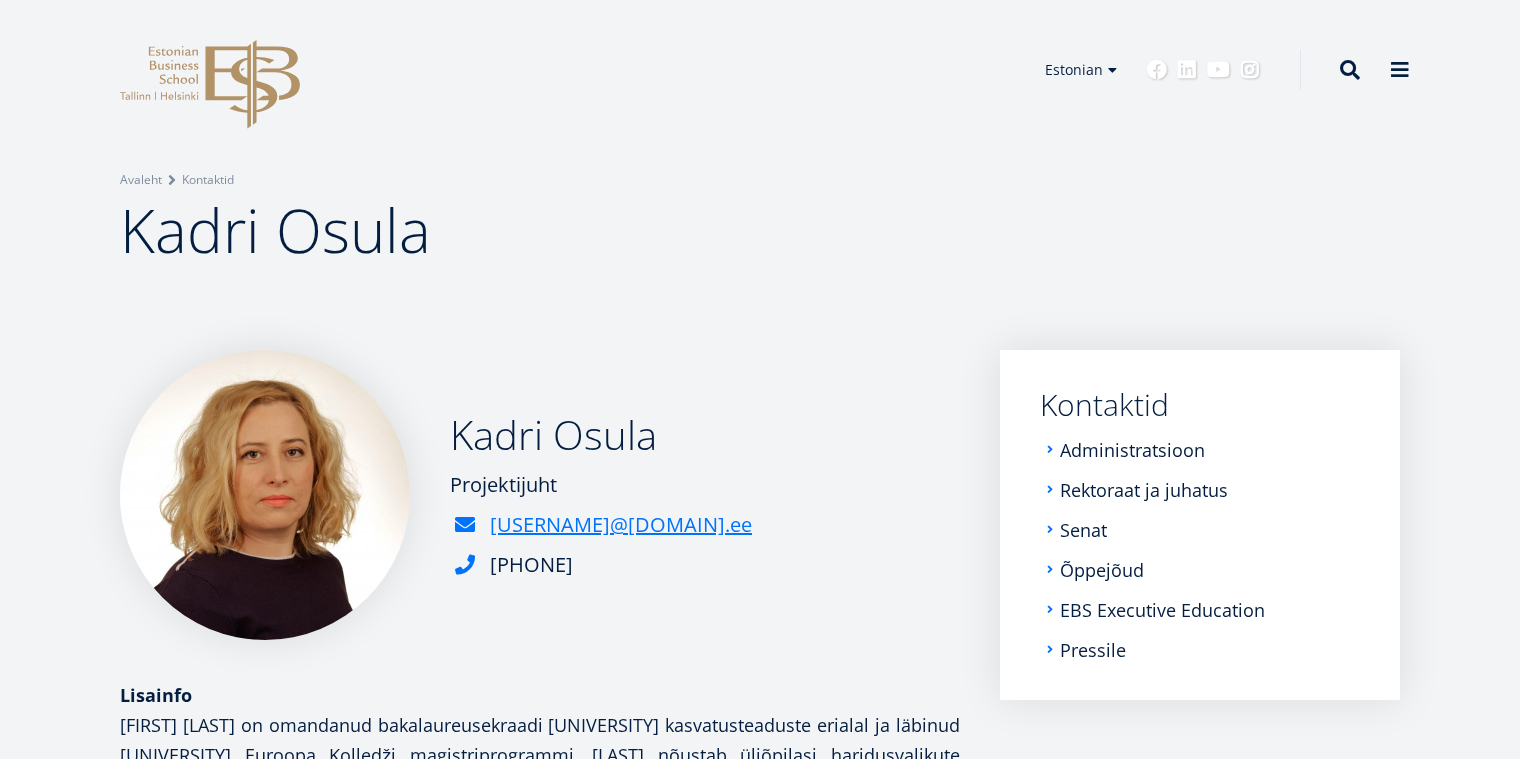 scroll, scrollTop: 363, scrollLeft: 0, axis: vertical 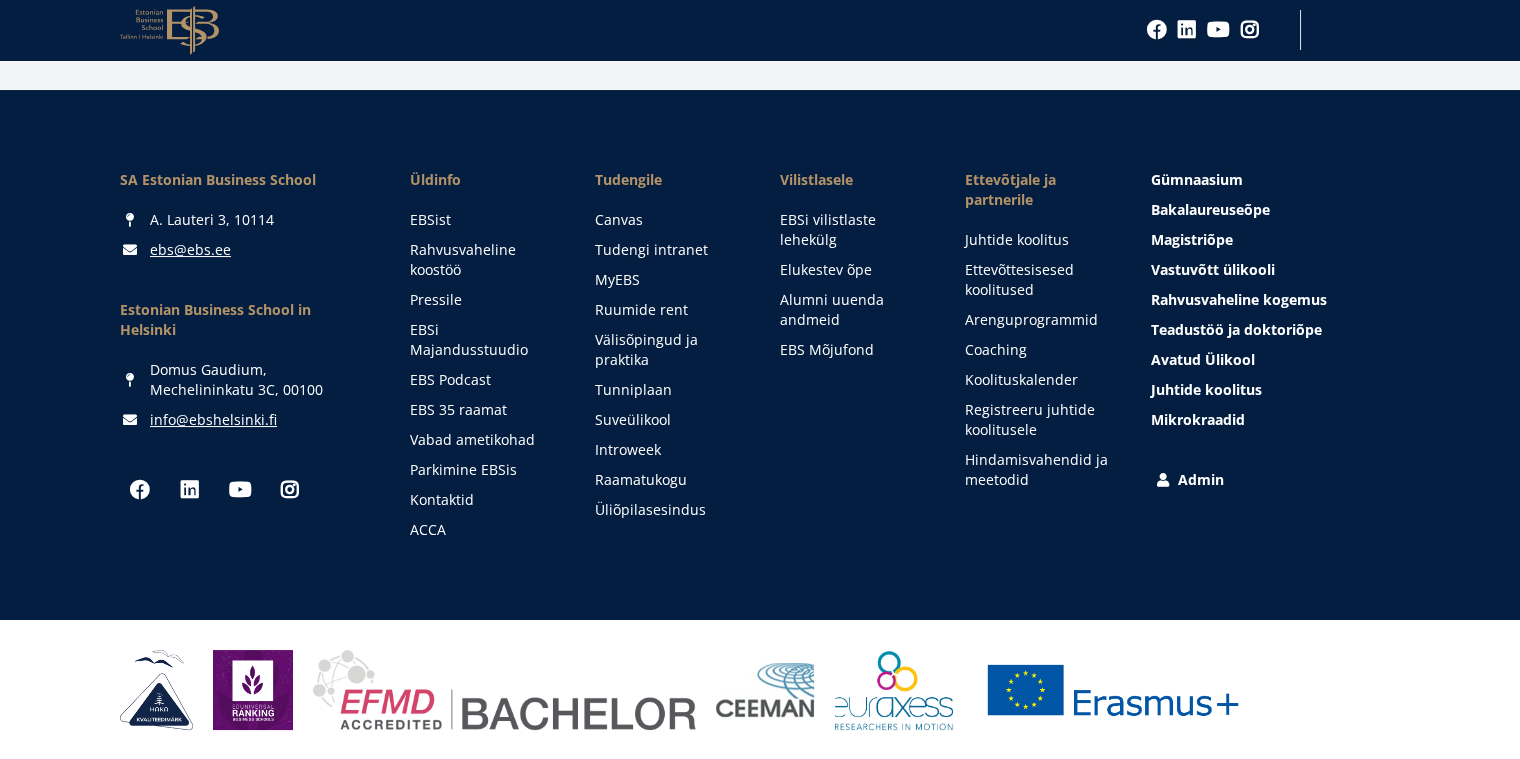 click on "Admin" at bounding box center (1277, 480) 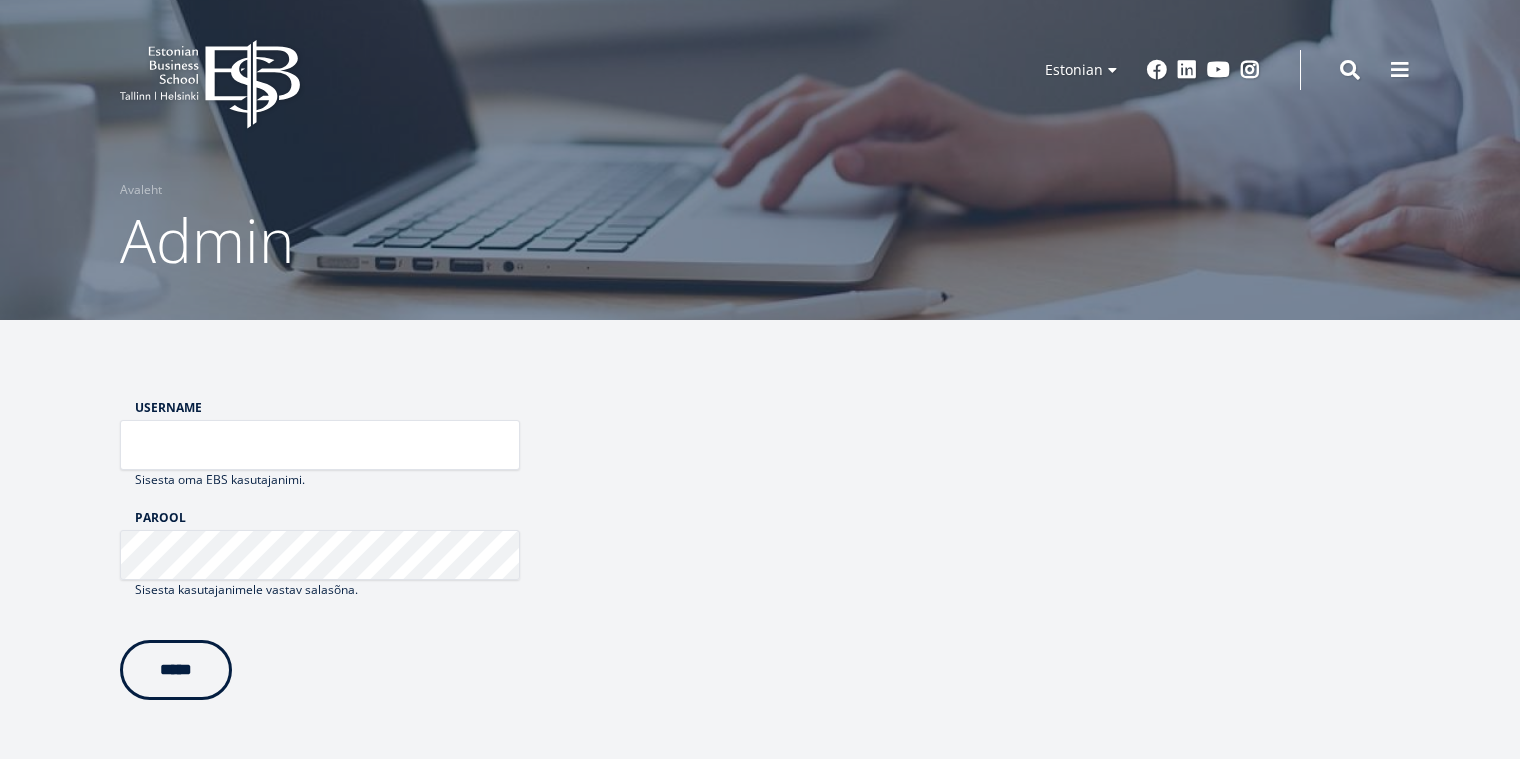 scroll, scrollTop: 0, scrollLeft: 0, axis: both 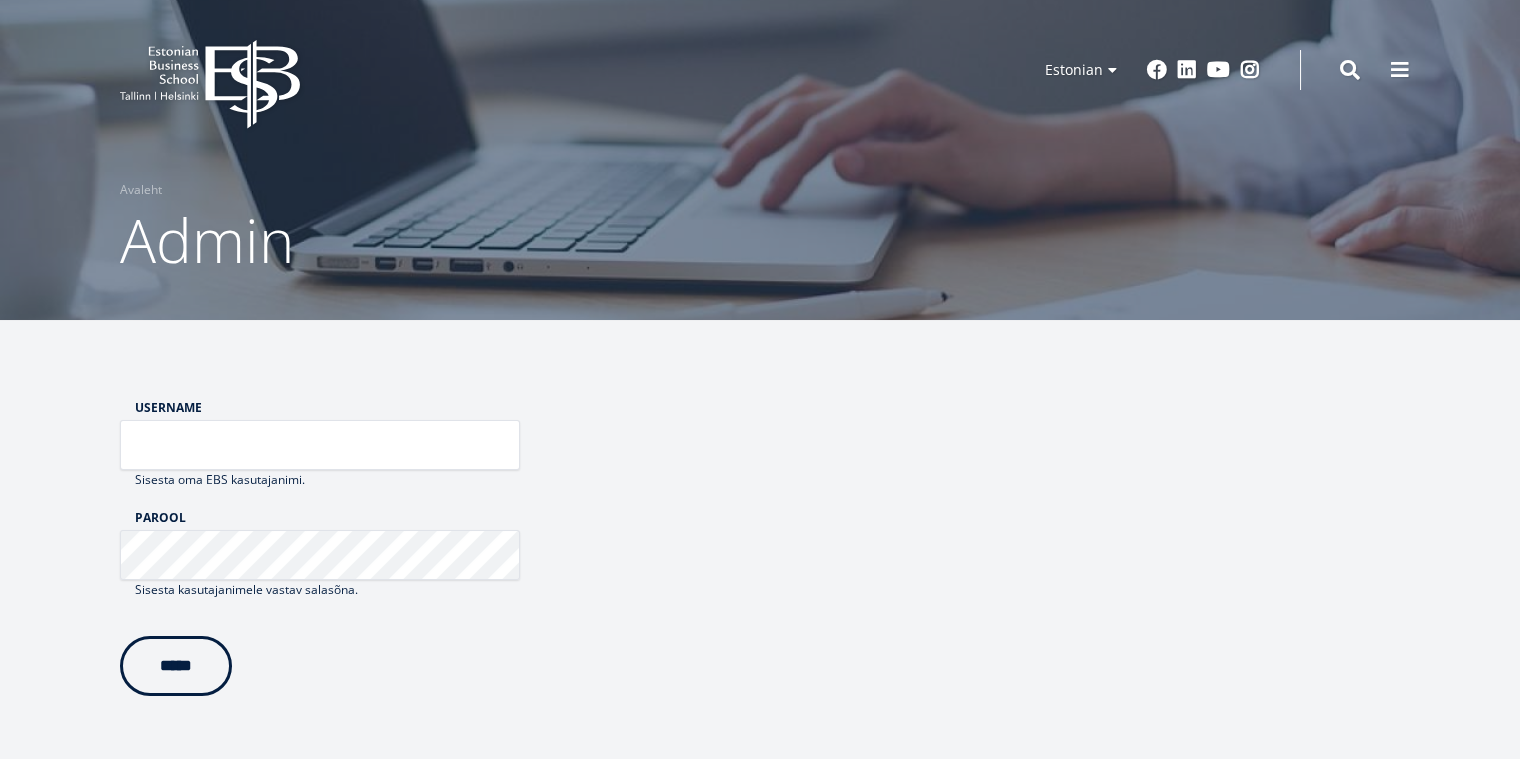 type on "******" 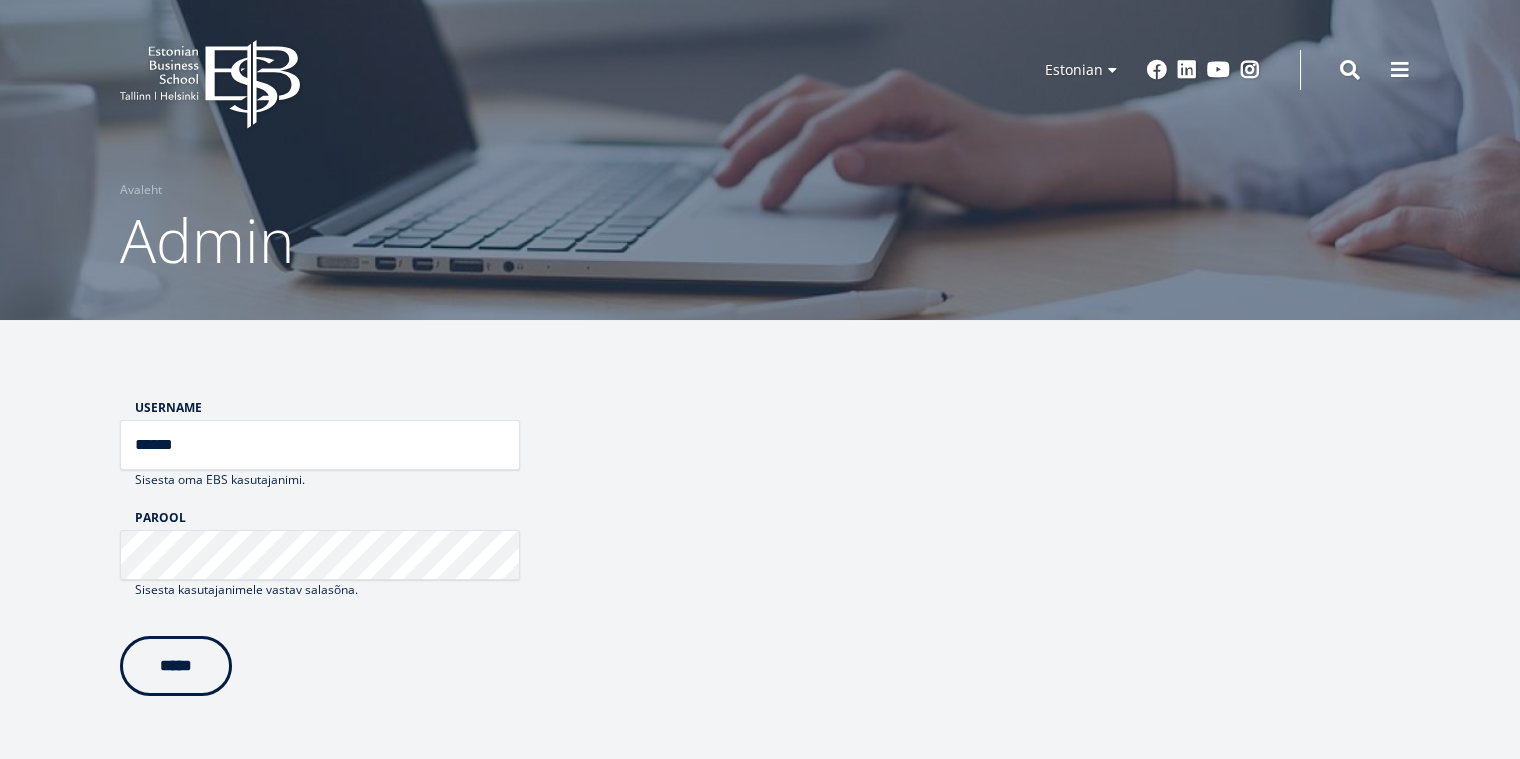 click on "*****" at bounding box center [176, 666] 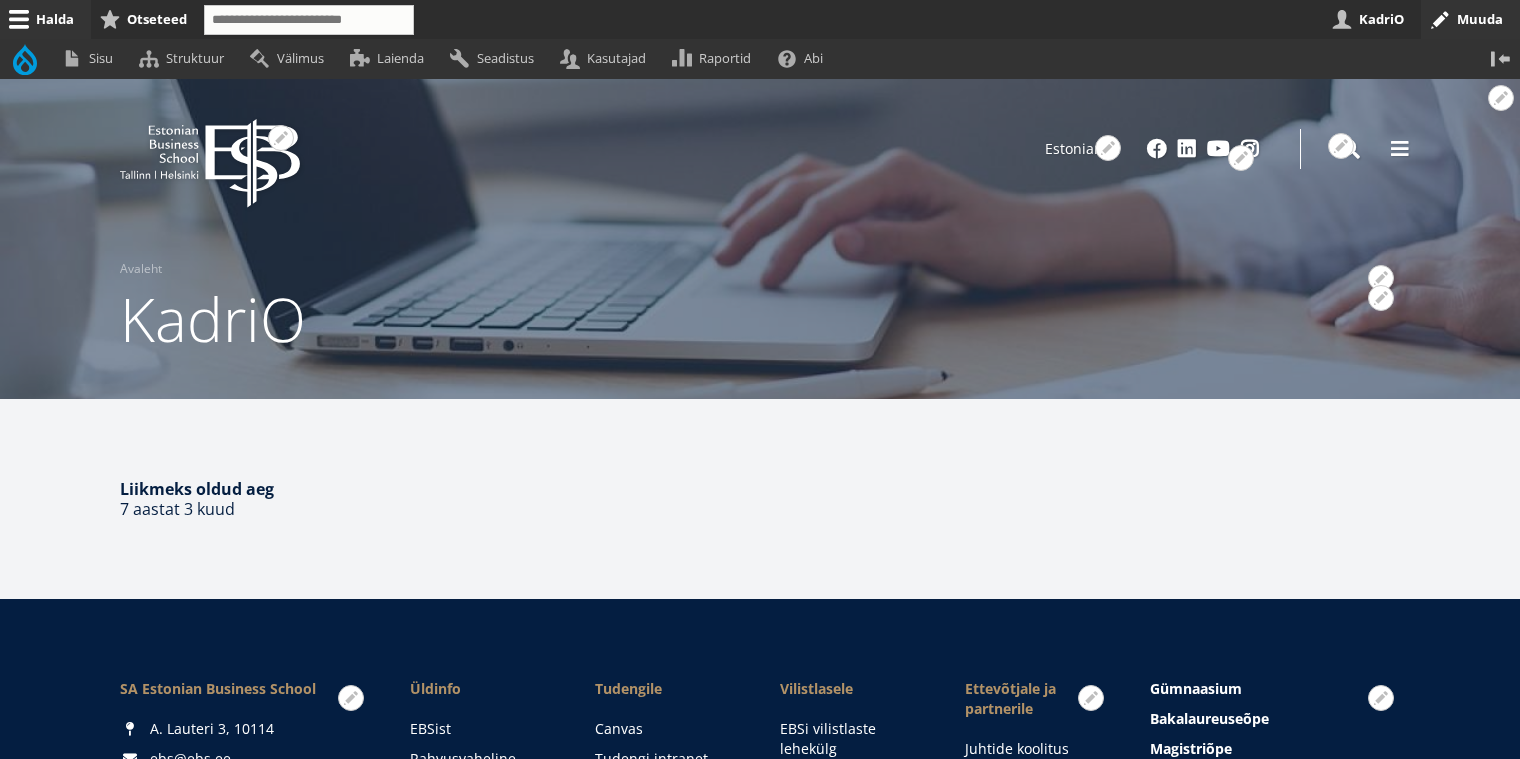 scroll, scrollTop: 0, scrollLeft: 0, axis: both 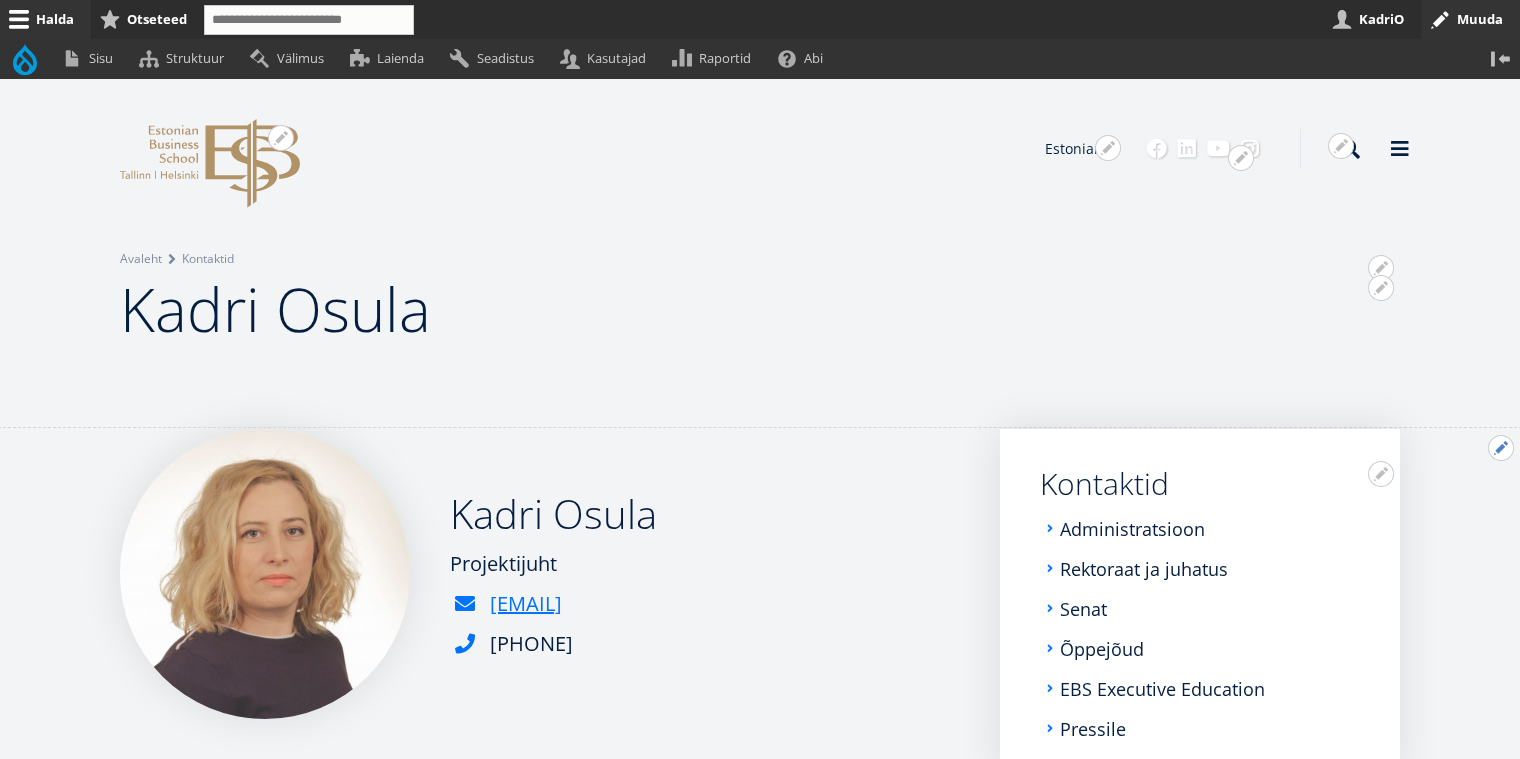 click on "Avatud [FIRST] [LAST] seaded" at bounding box center (1501, 448) 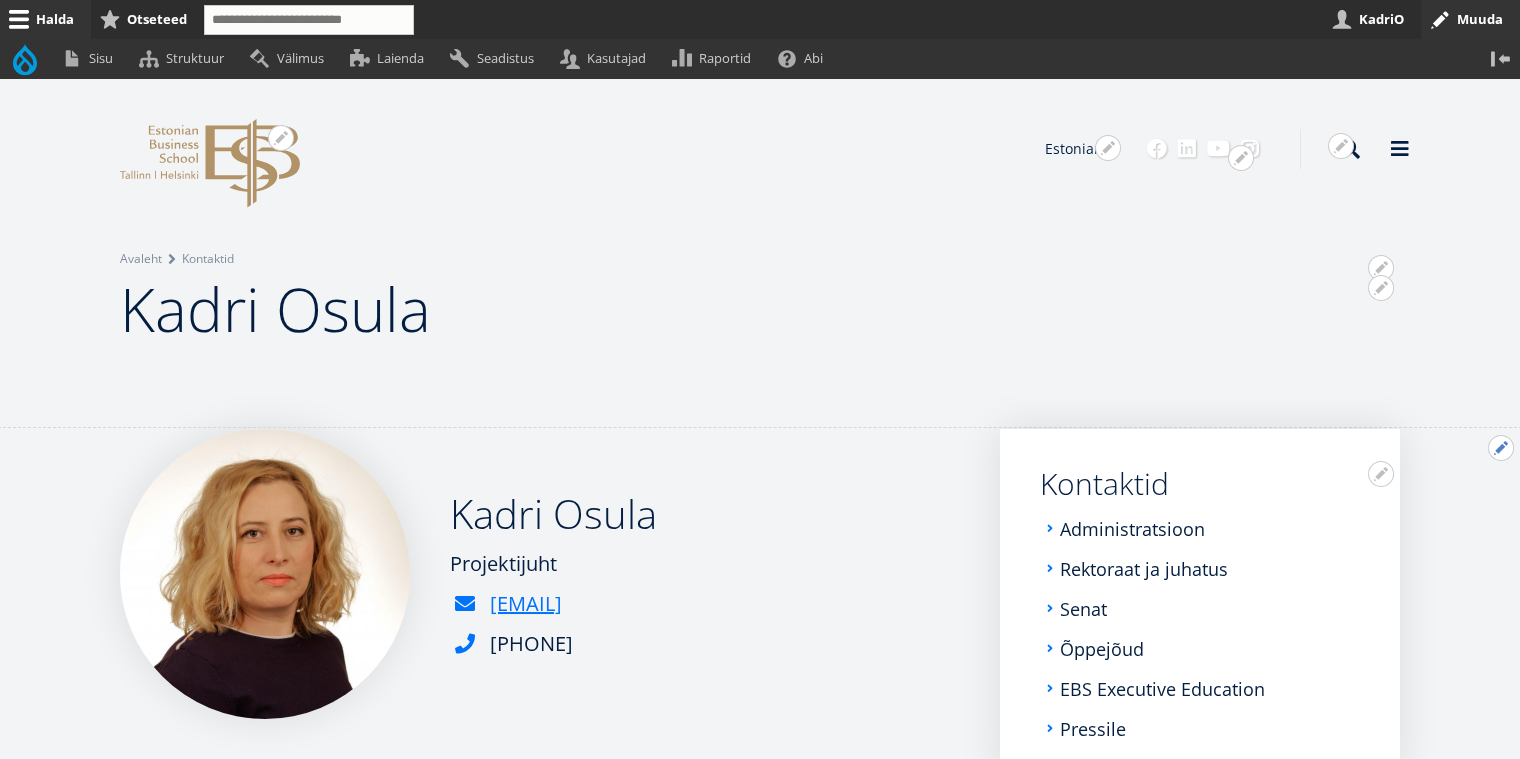 click on "Avatud [FIRST] [LAST] seaded" at bounding box center [1501, 448] 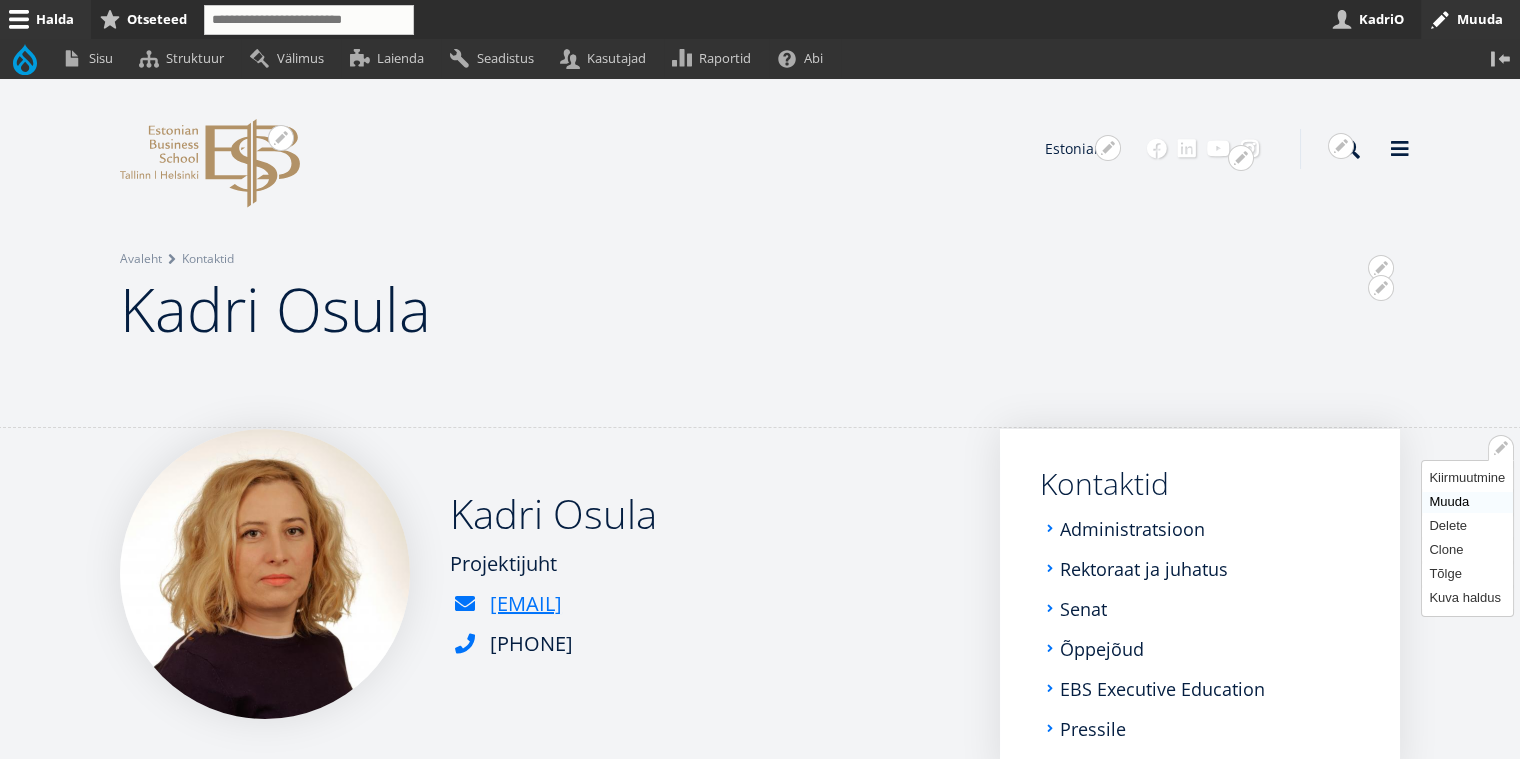 click on "Muuda" at bounding box center (1467, 502) 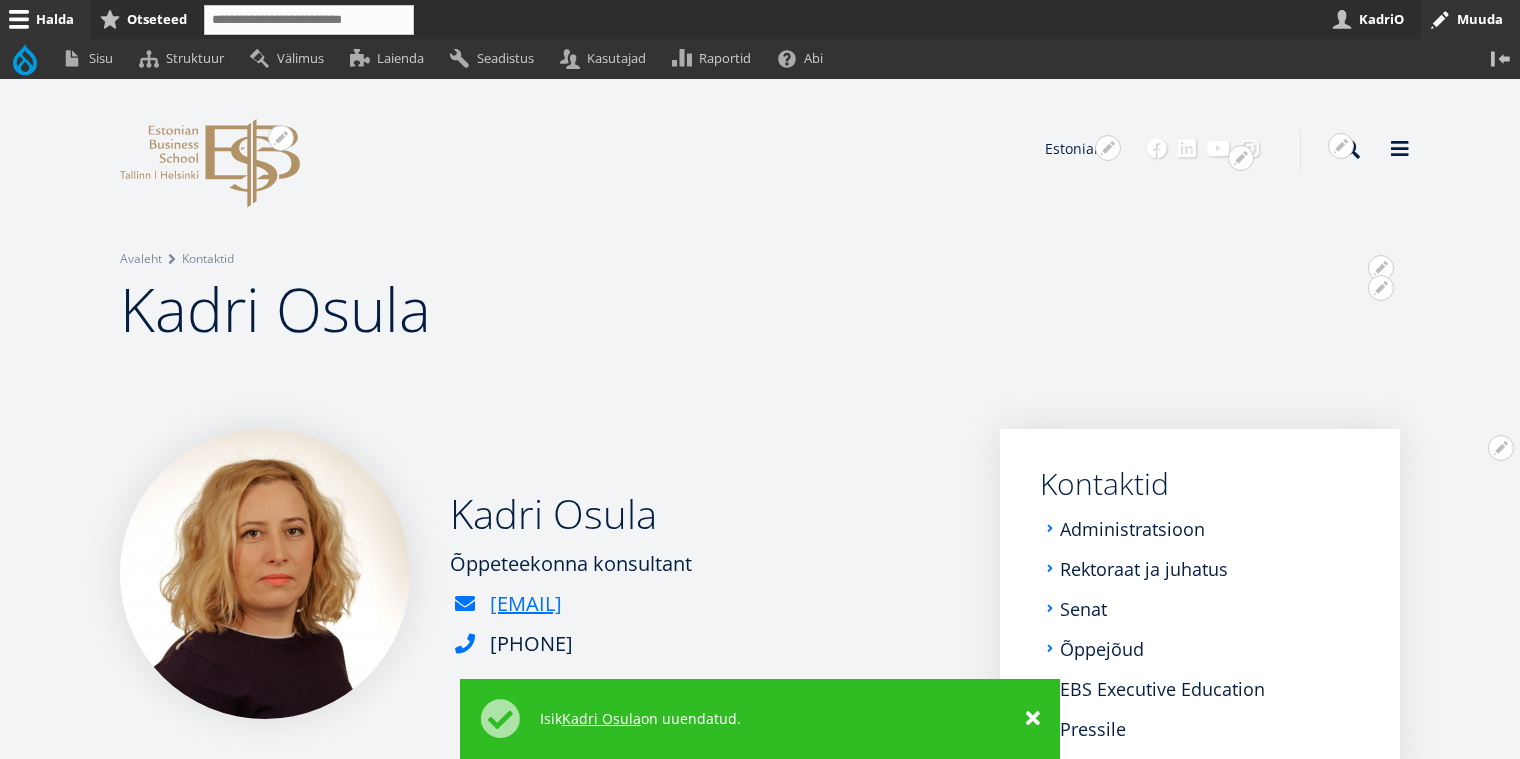 scroll, scrollTop: 0, scrollLeft: 0, axis: both 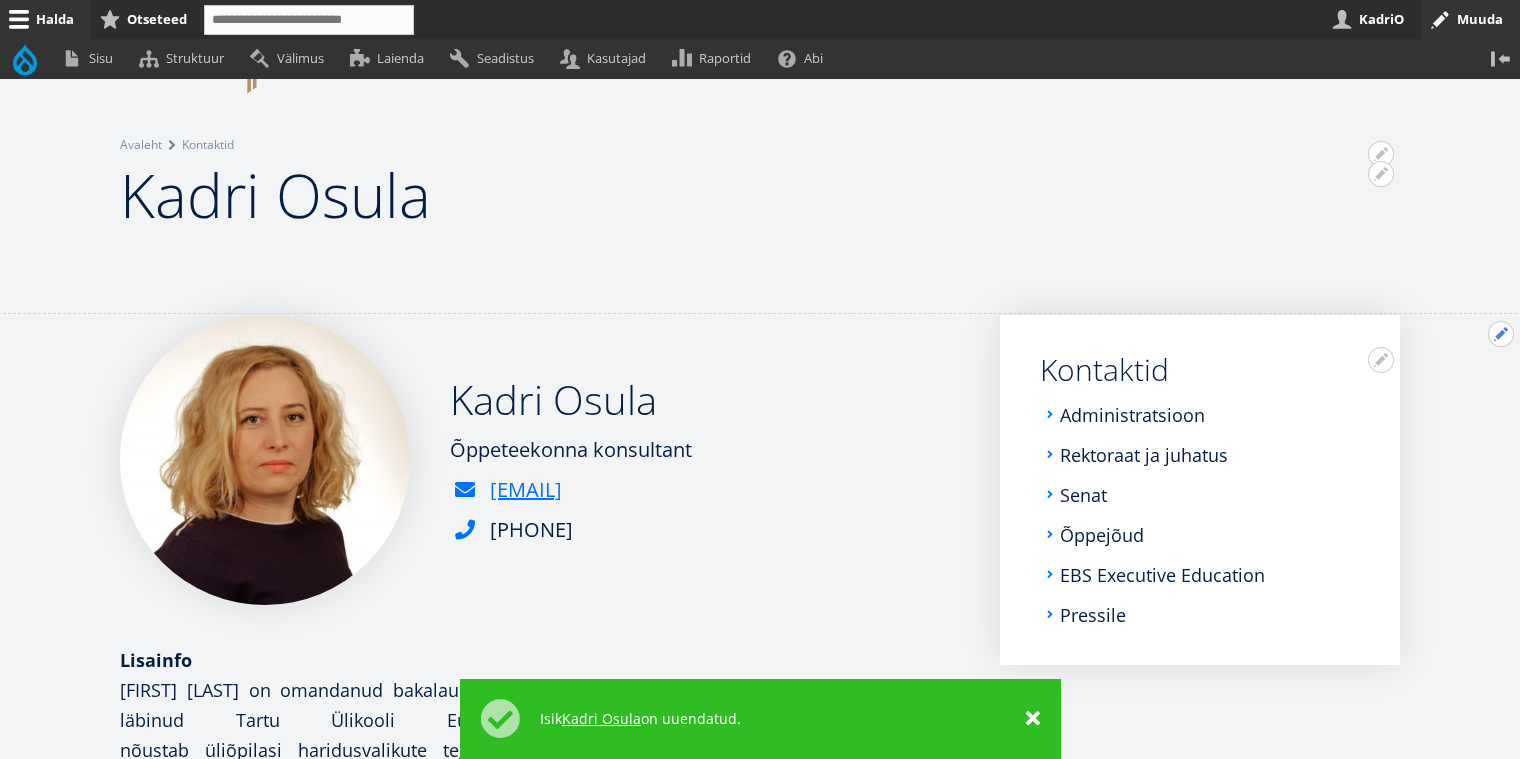 click on "Avatud Kadri Osula seaded" at bounding box center [1501, 334] 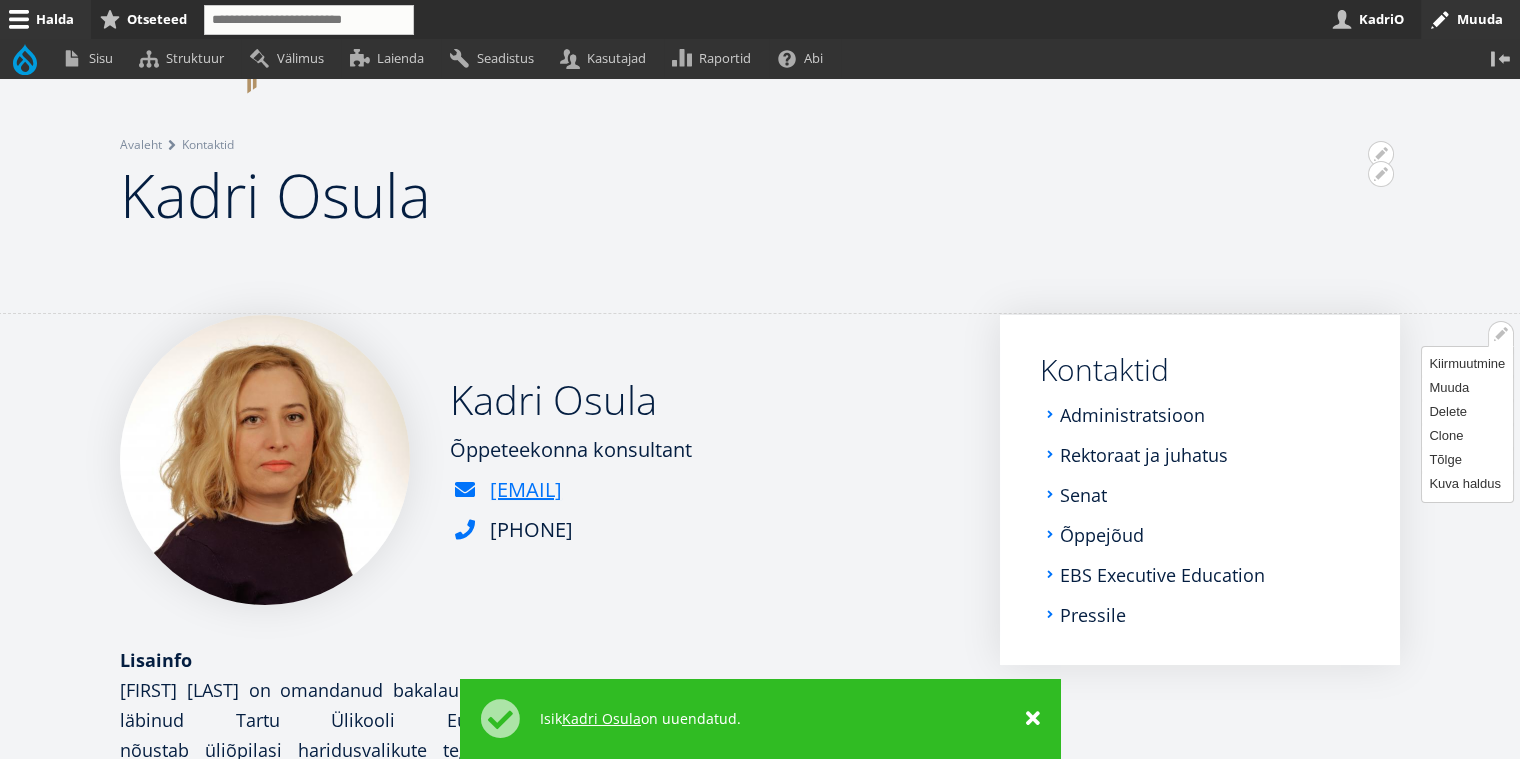 click on "Muuda" at bounding box center (1467, 388) 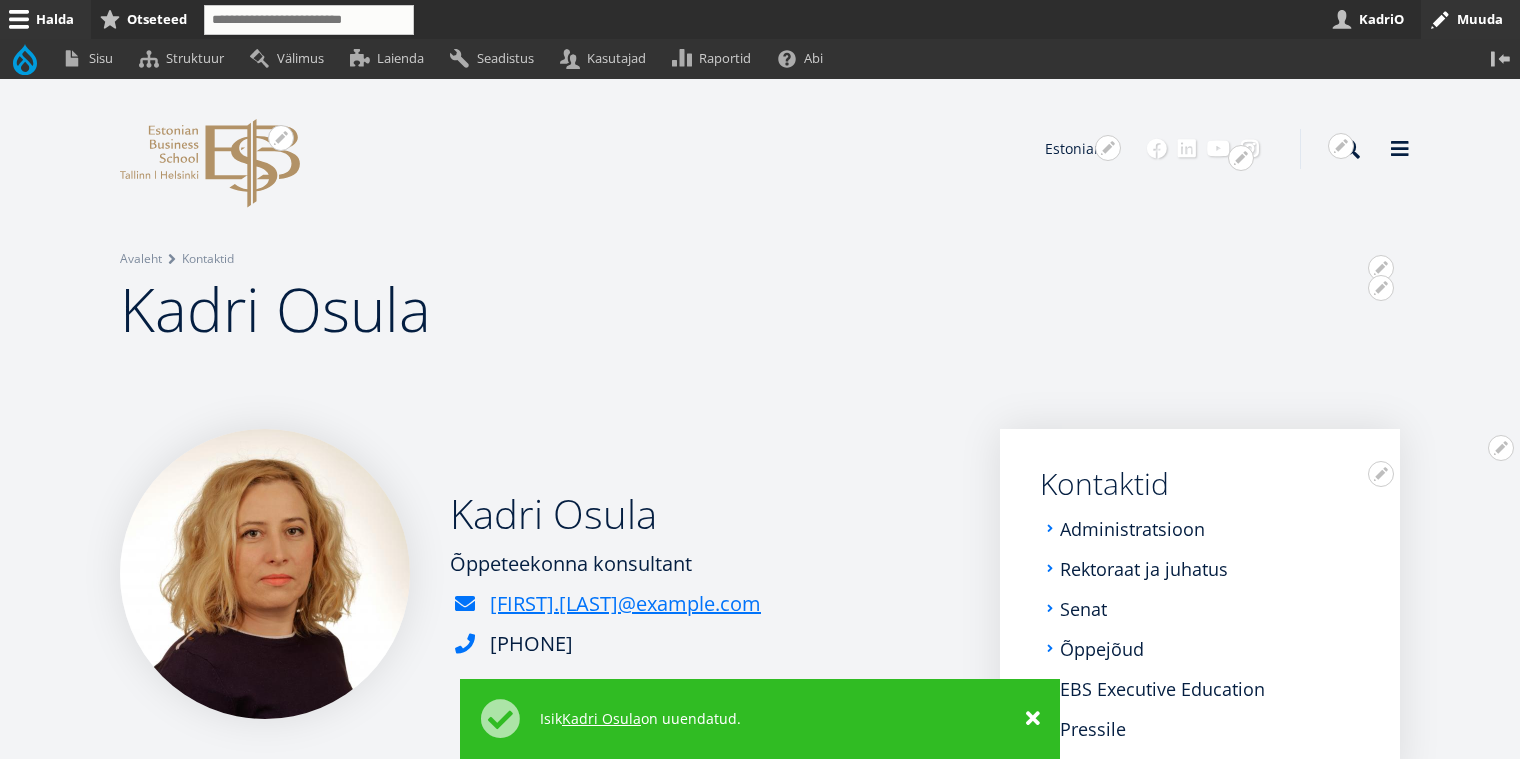 scroll, scrollTop: 0, scrollLeft: 0, axis: both 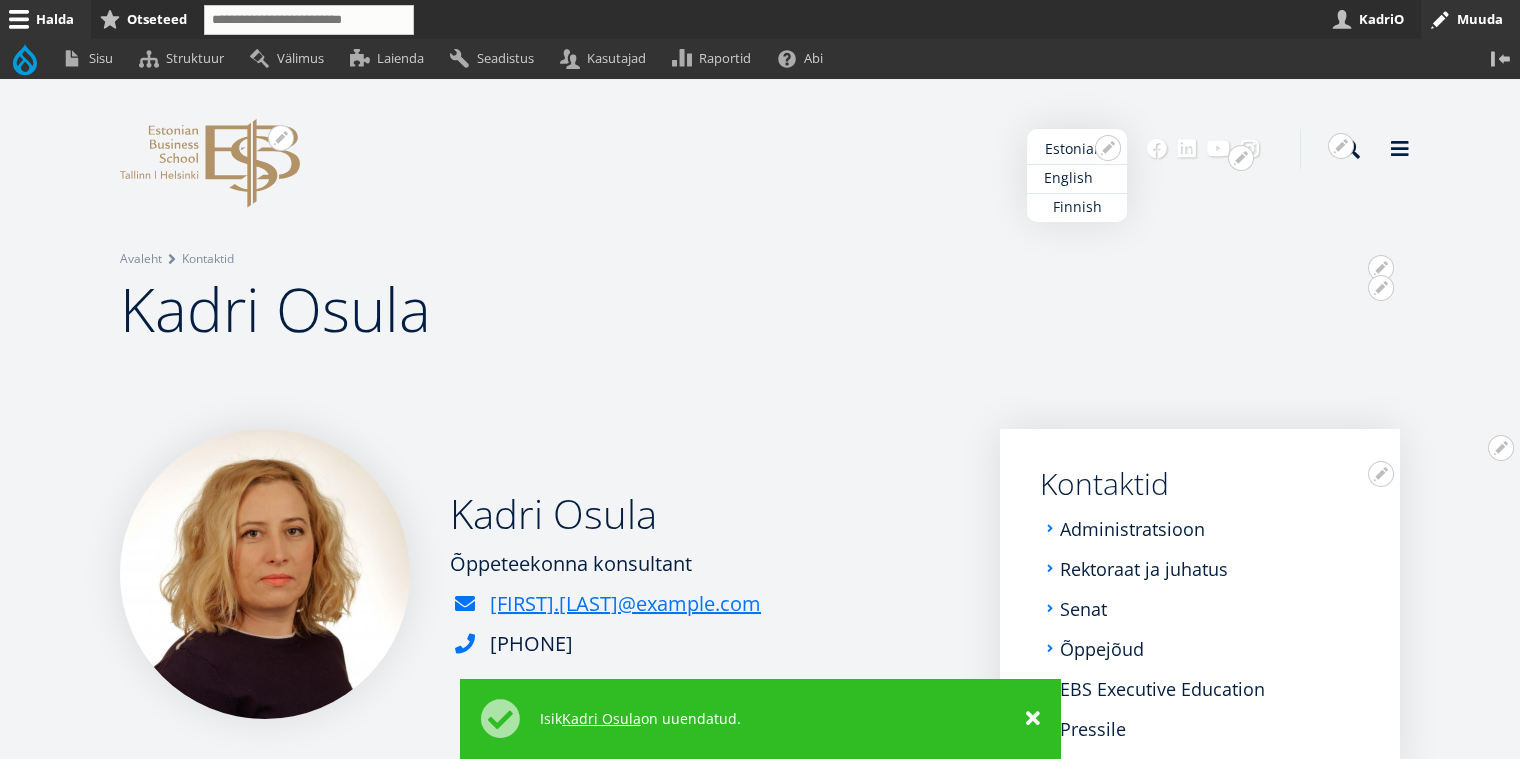 click on "English" at bounding box center (1077, 178) 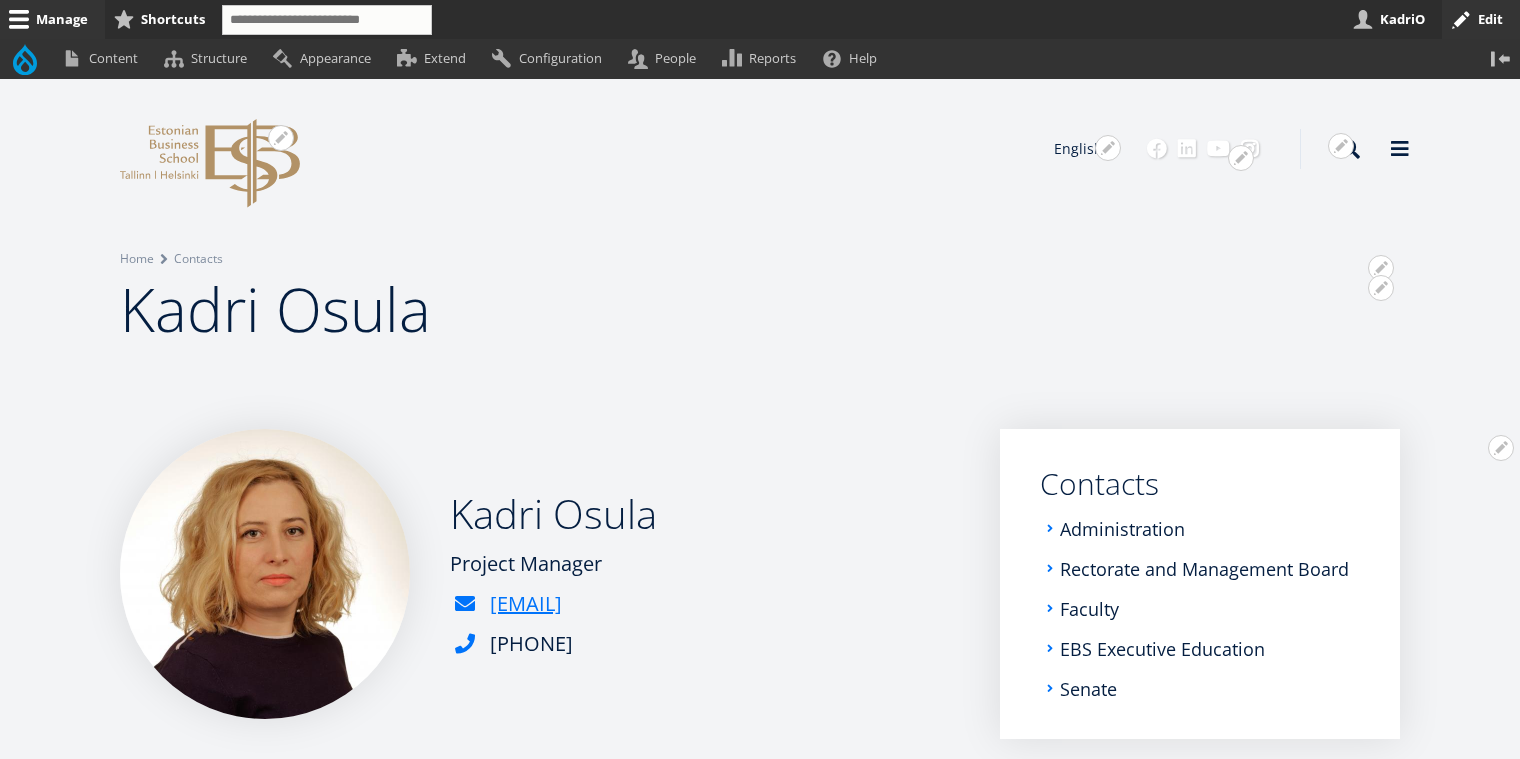 scroll, scrollTop: 0, scrollLeft: 0, axis: both 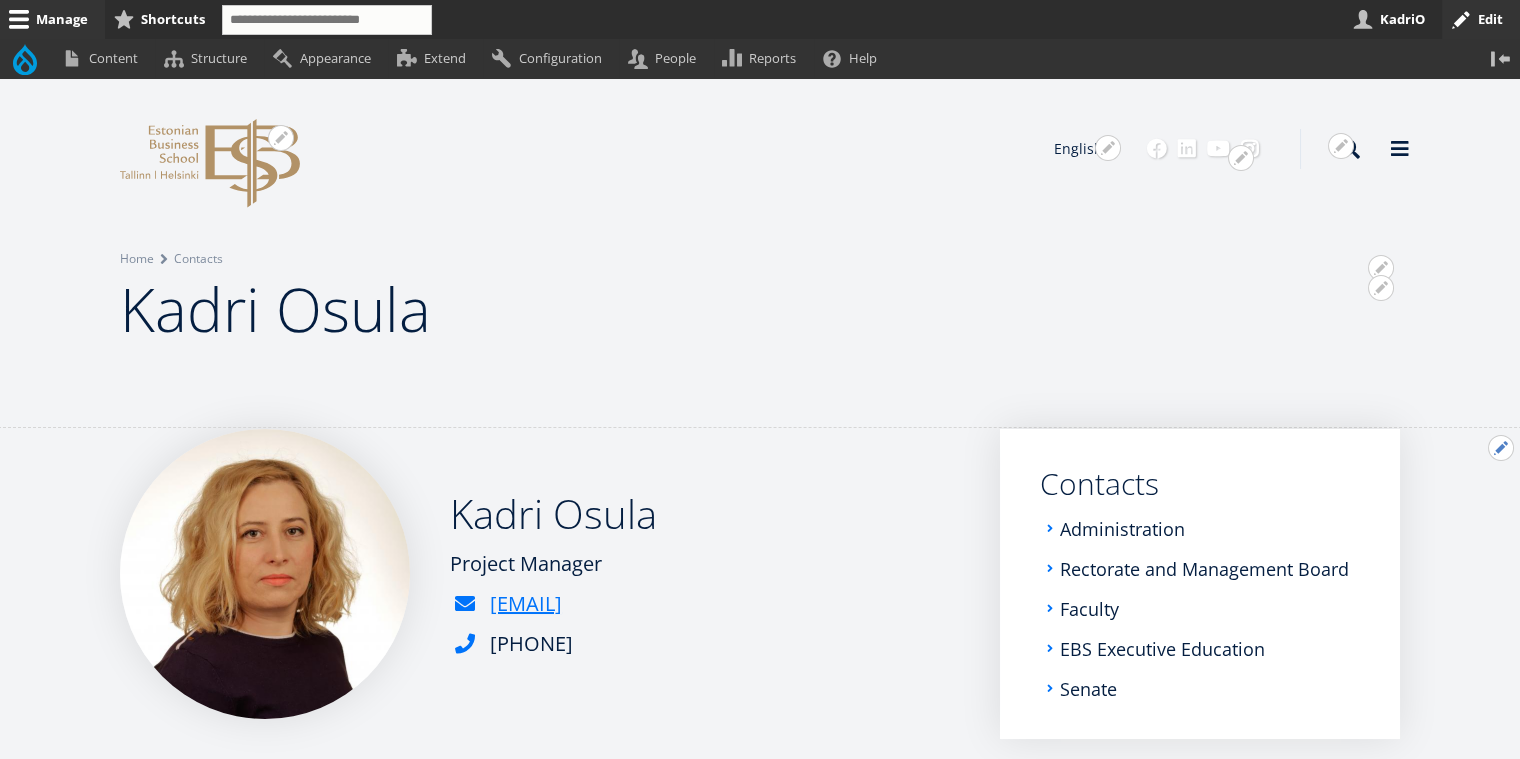 click on "Open [NAME] [NAME] configuration options" at bounding box center [1501, 448] 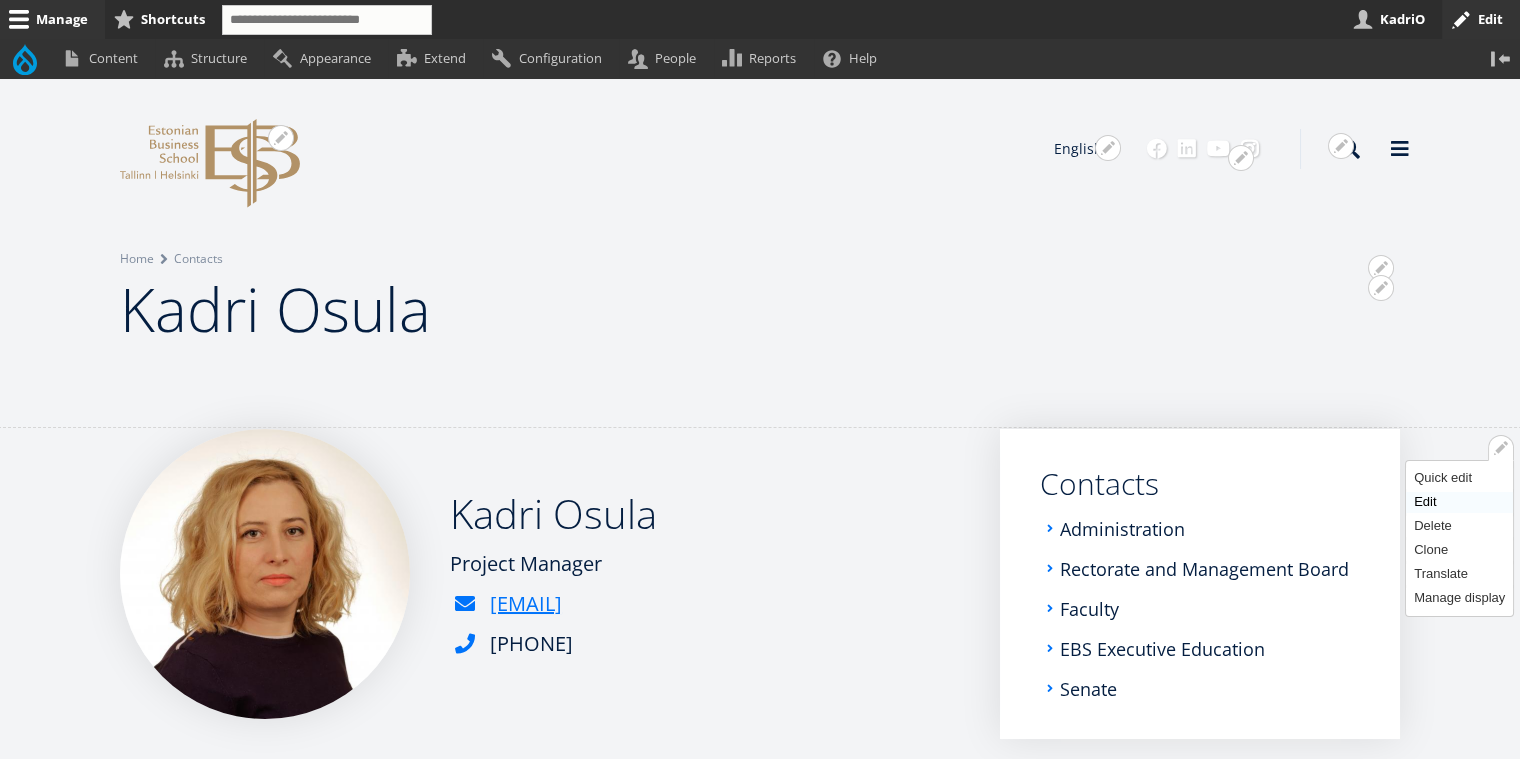 click on "Edit" at bounding box center (1459, 502) 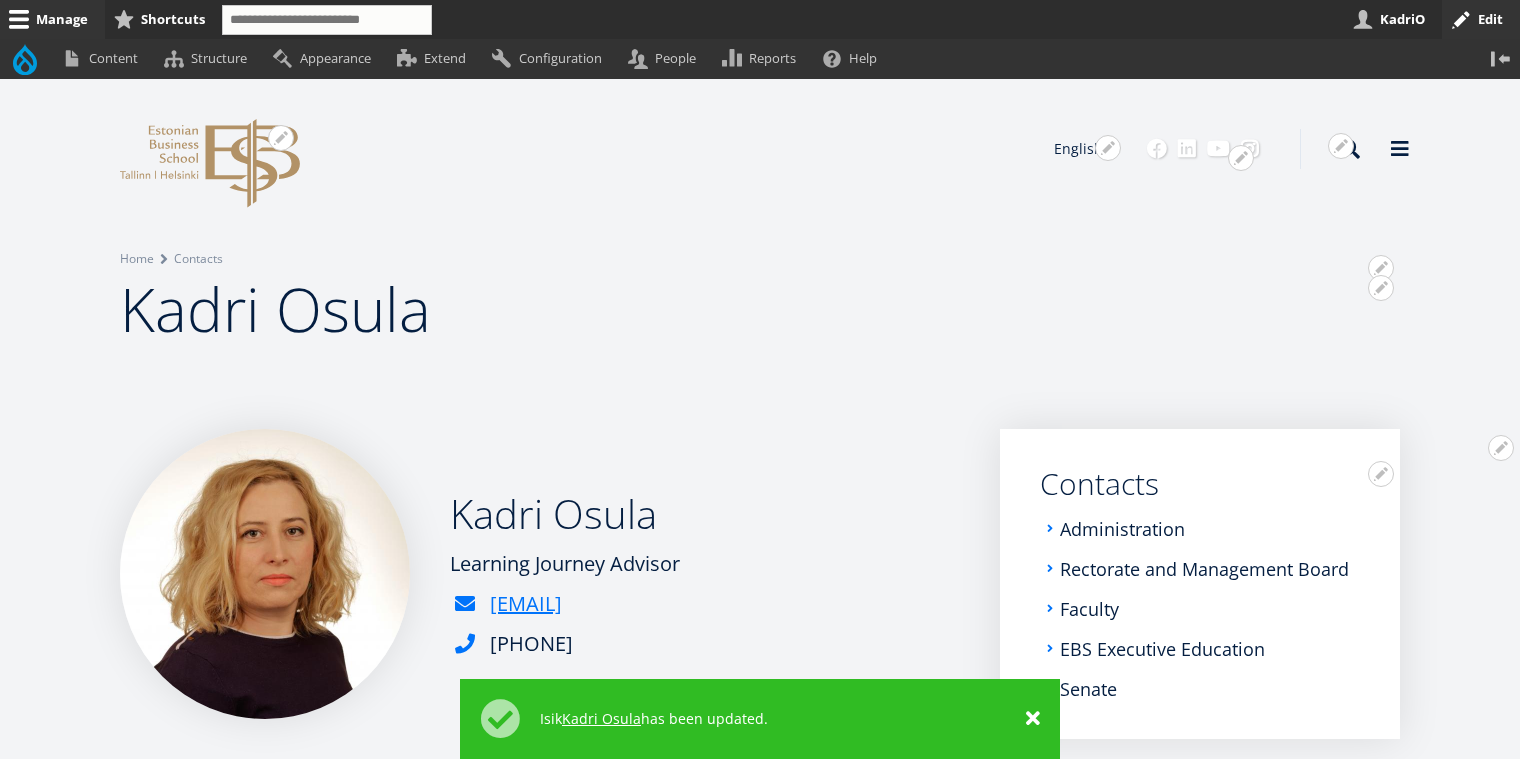 scroll, scrollTop: 0, scrollLeft: 0, axis: both 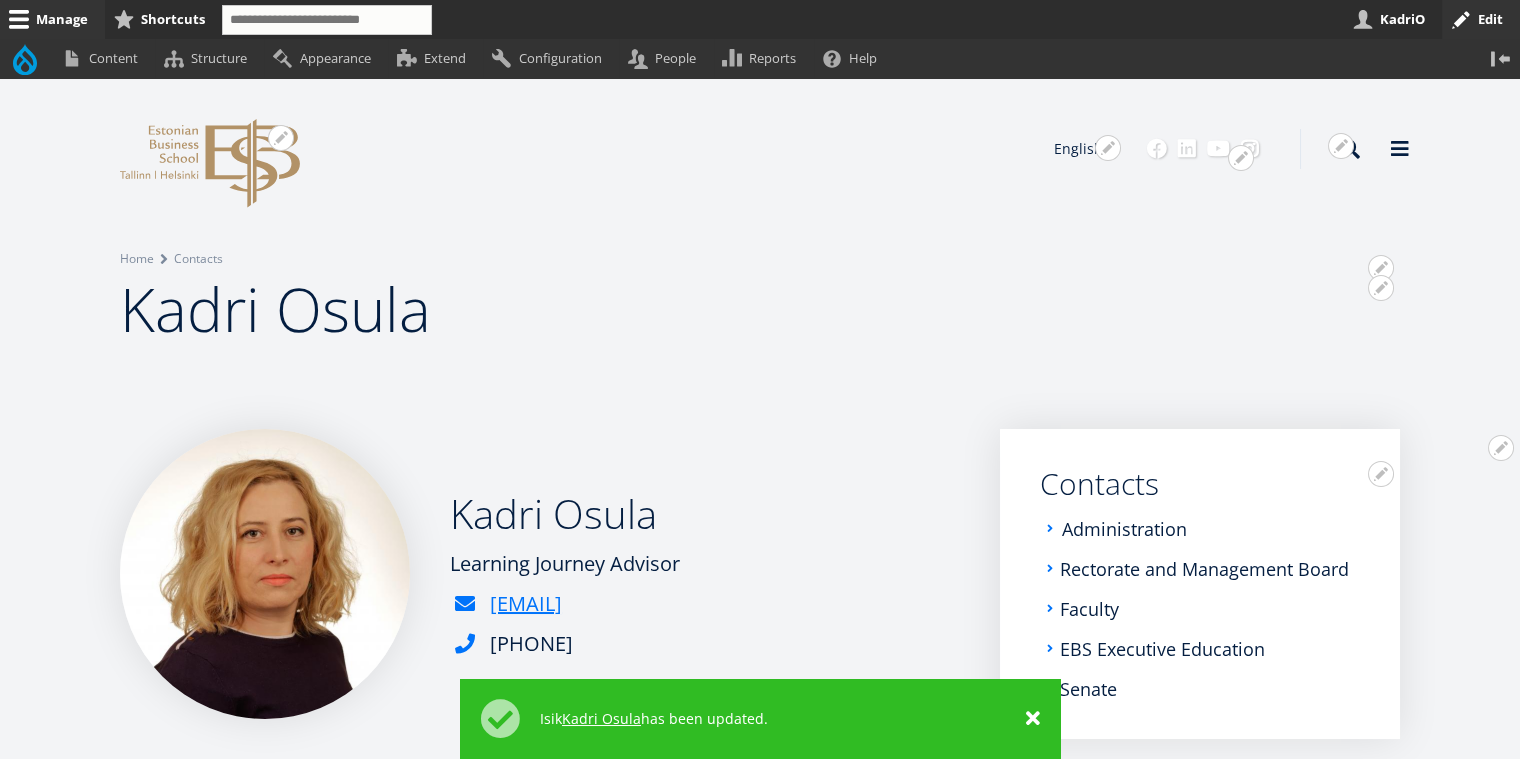 click on "Administration" at bounding box center (1124, 529) 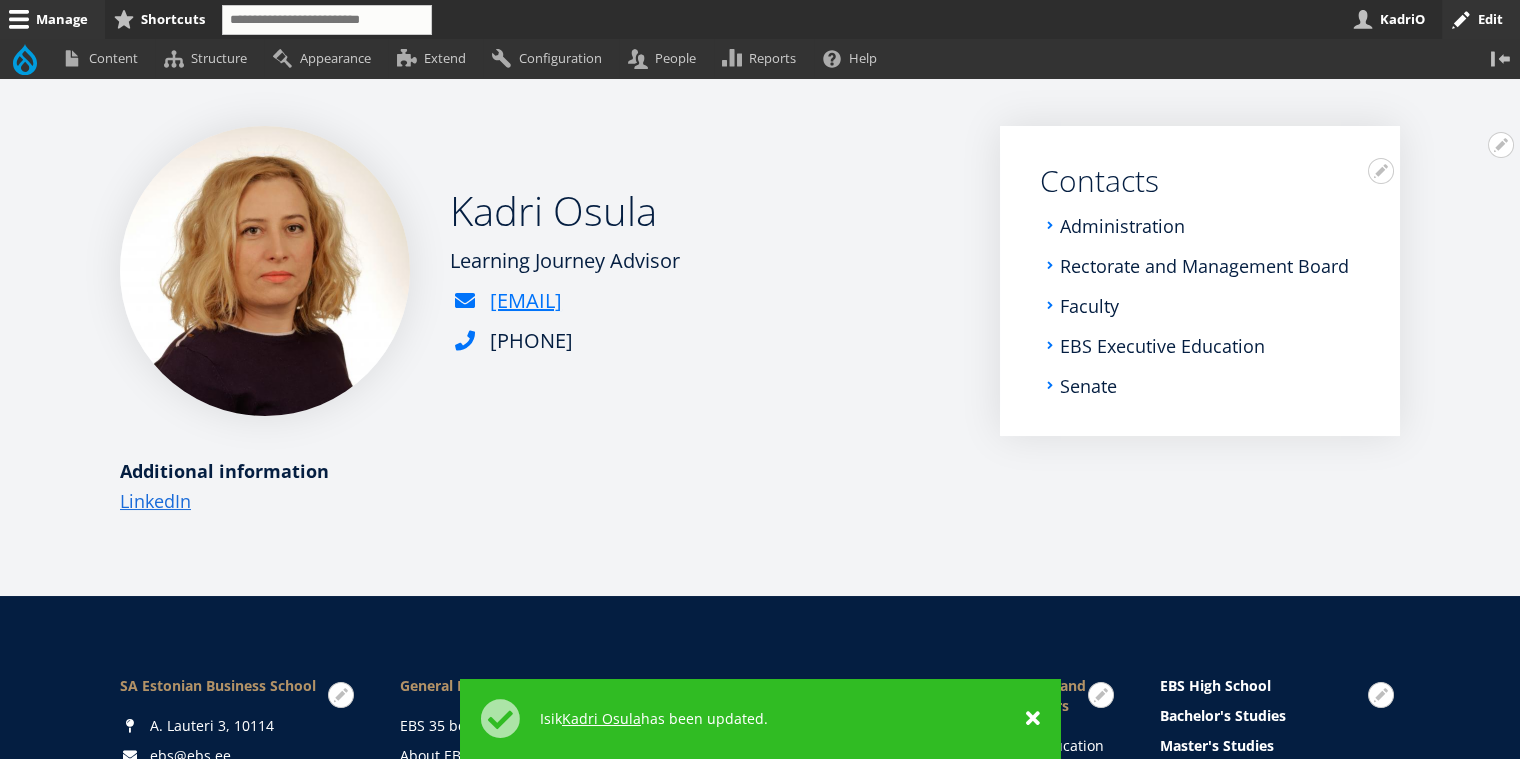 scroll, scrollTop: 30, scrollLeft: 0, axis: vertical 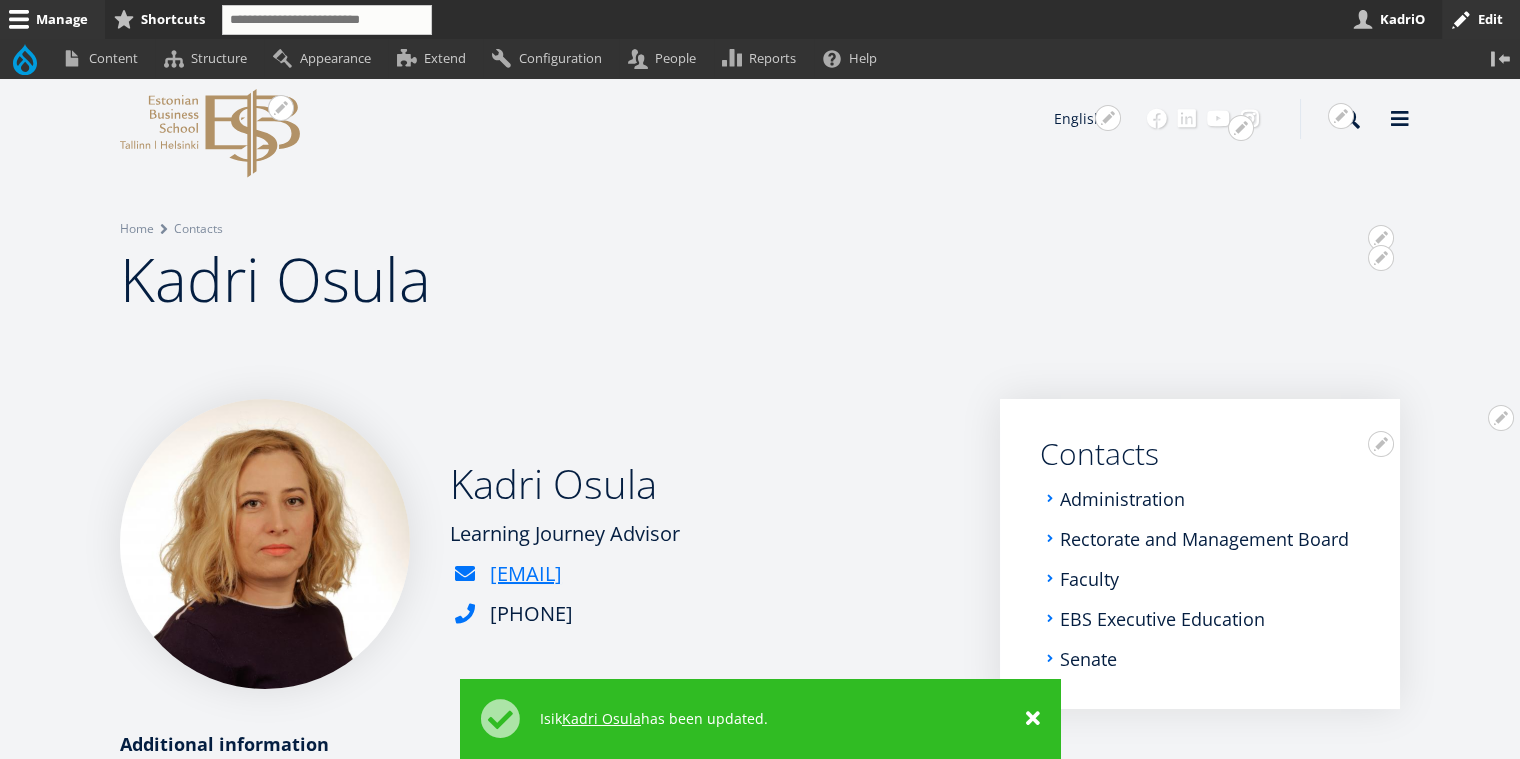 drag, startPoint x: 720, startPoint y: 538, endPoint x: 444, endPoint y: 526, distance: 276.26074 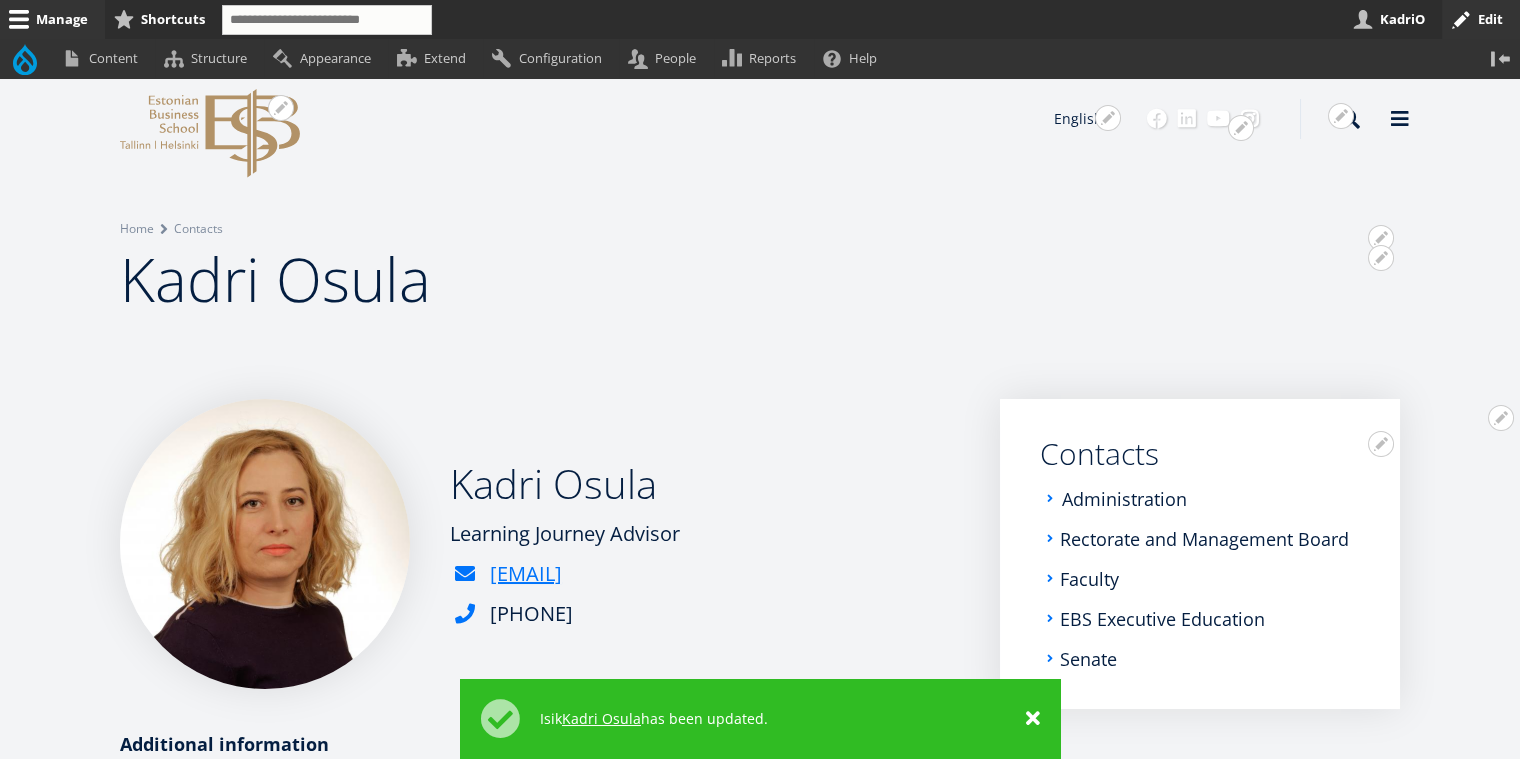 click on "Administration" at bounding box center (1124, 499) 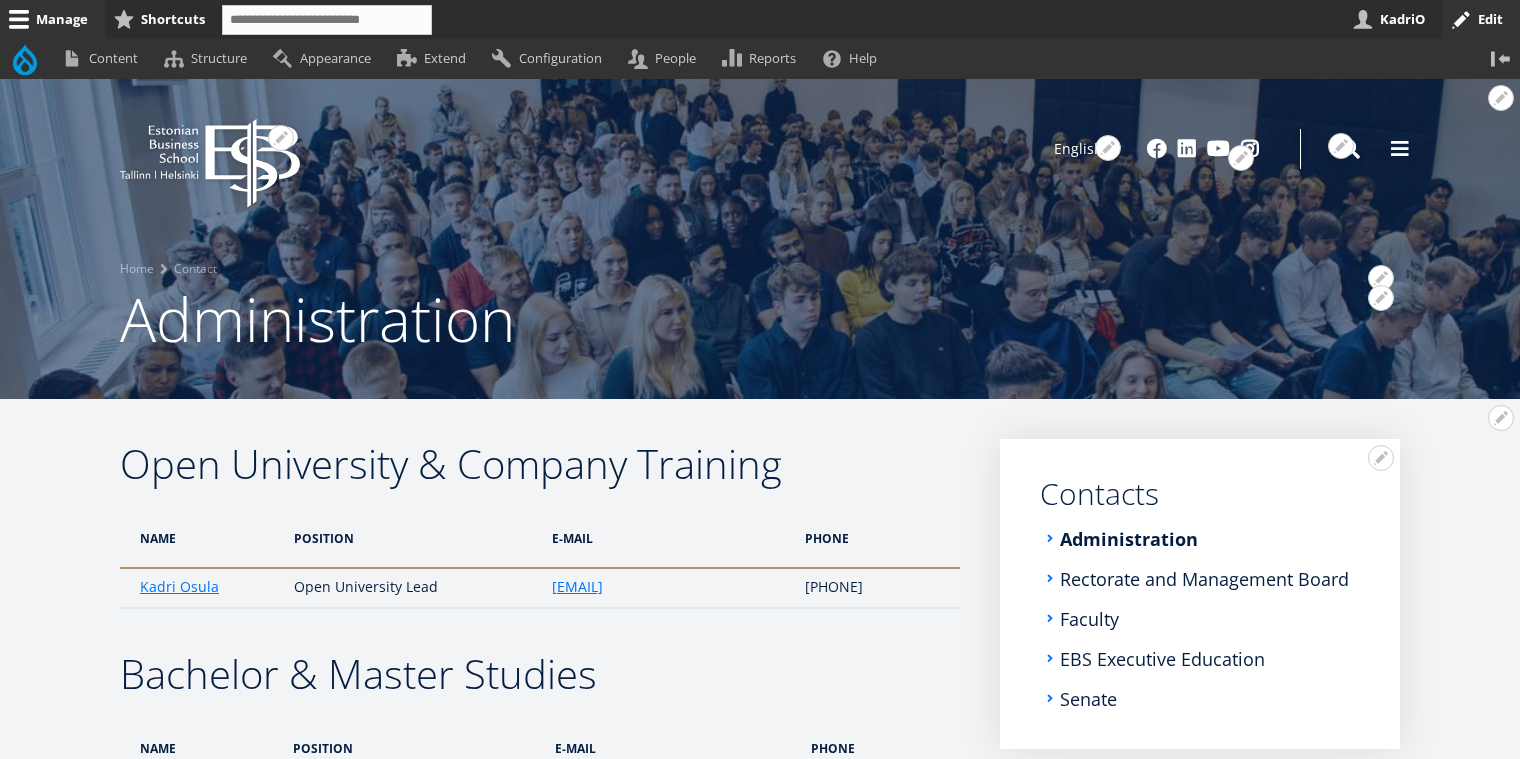 scroll, scrollTop: 0, scrollLeft: 0, axis: both 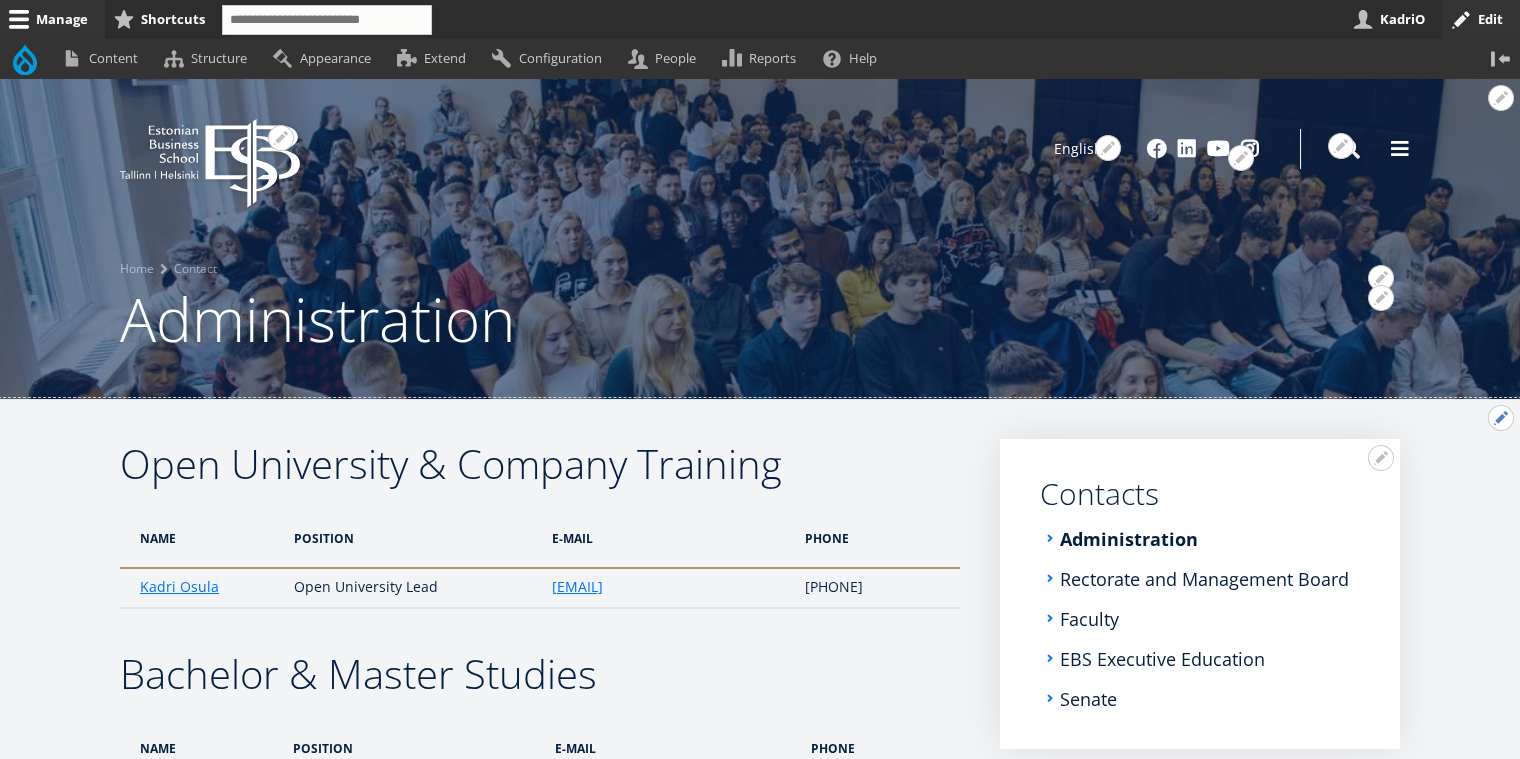click on "Open Open University &amp; Company Training configuration options" at bounding box center (1501, 418) 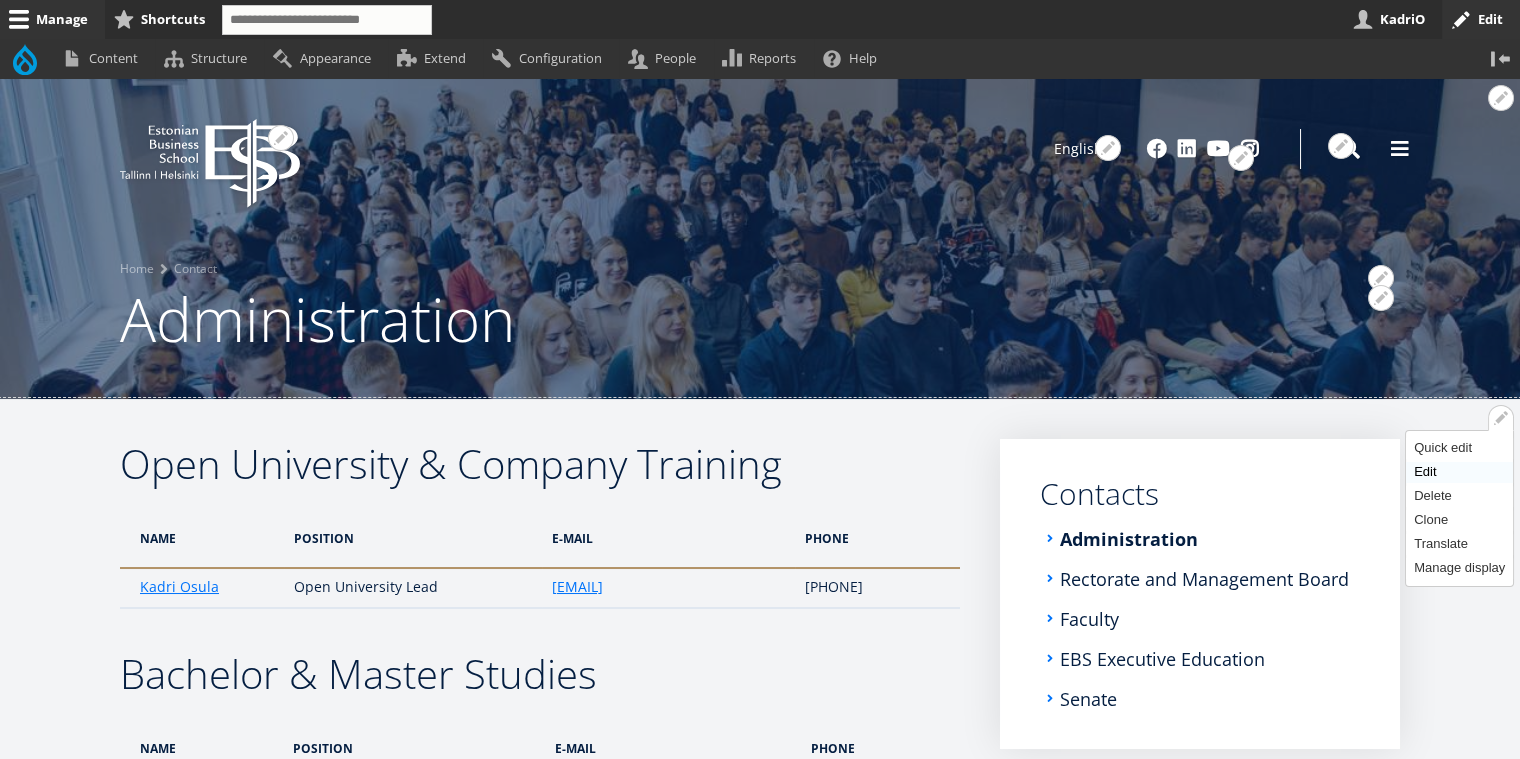 click on "Edit" at bounding box center [1459, 472] 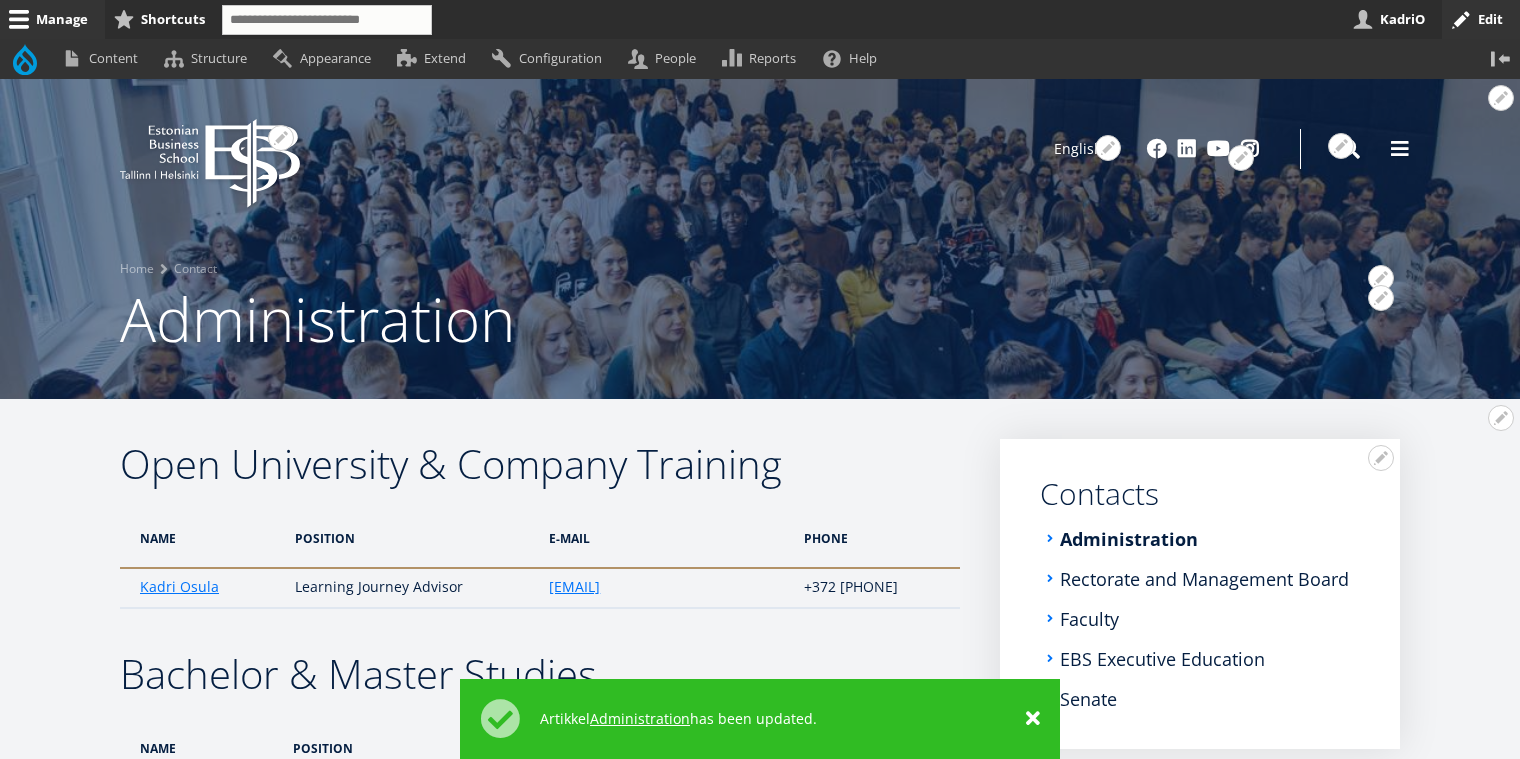 scroll, scrollTop: 0, scrollLeft: 0, axis: both 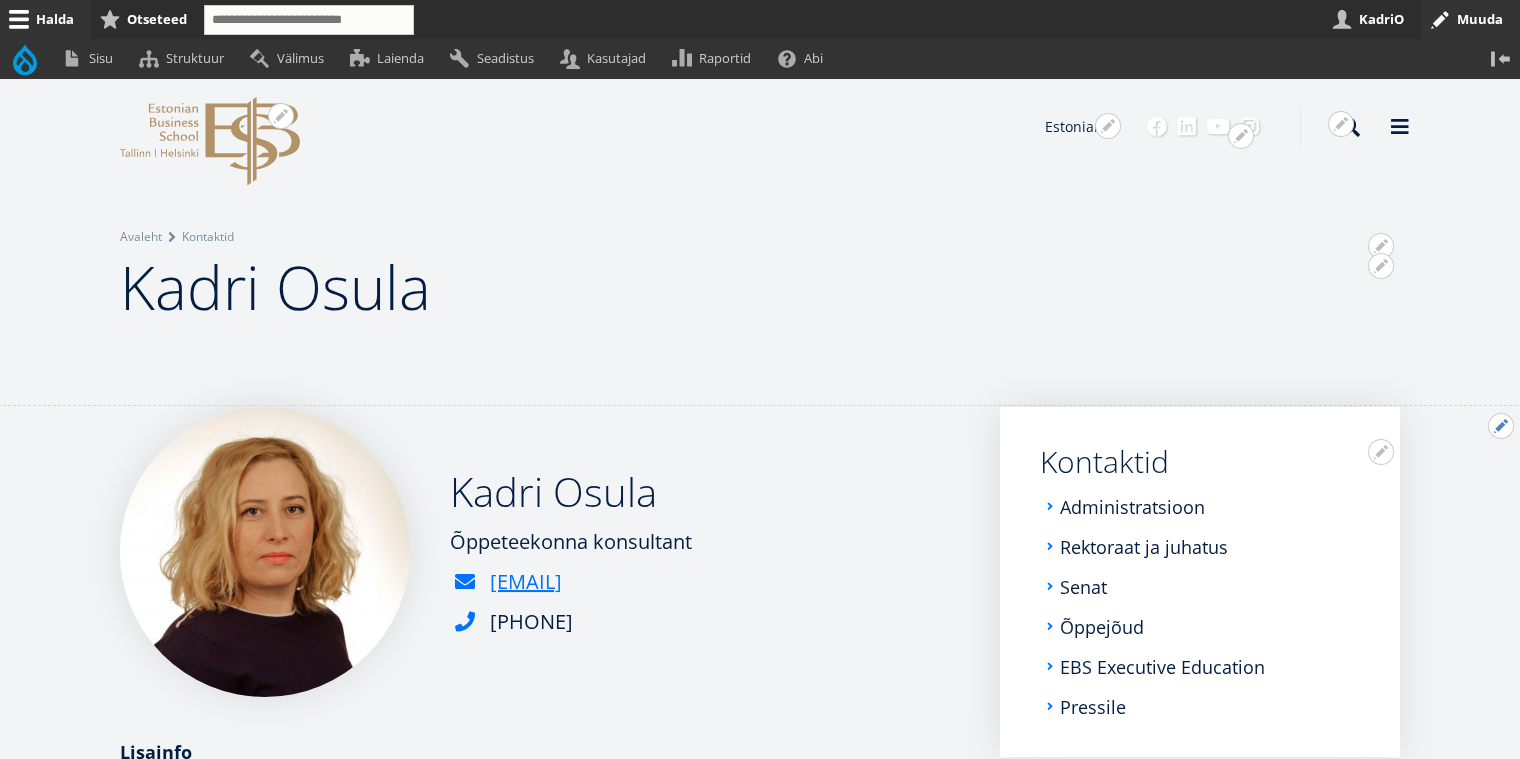 click on "Avatud Kadri Osula seaded" at bounding box center (1501, 426) 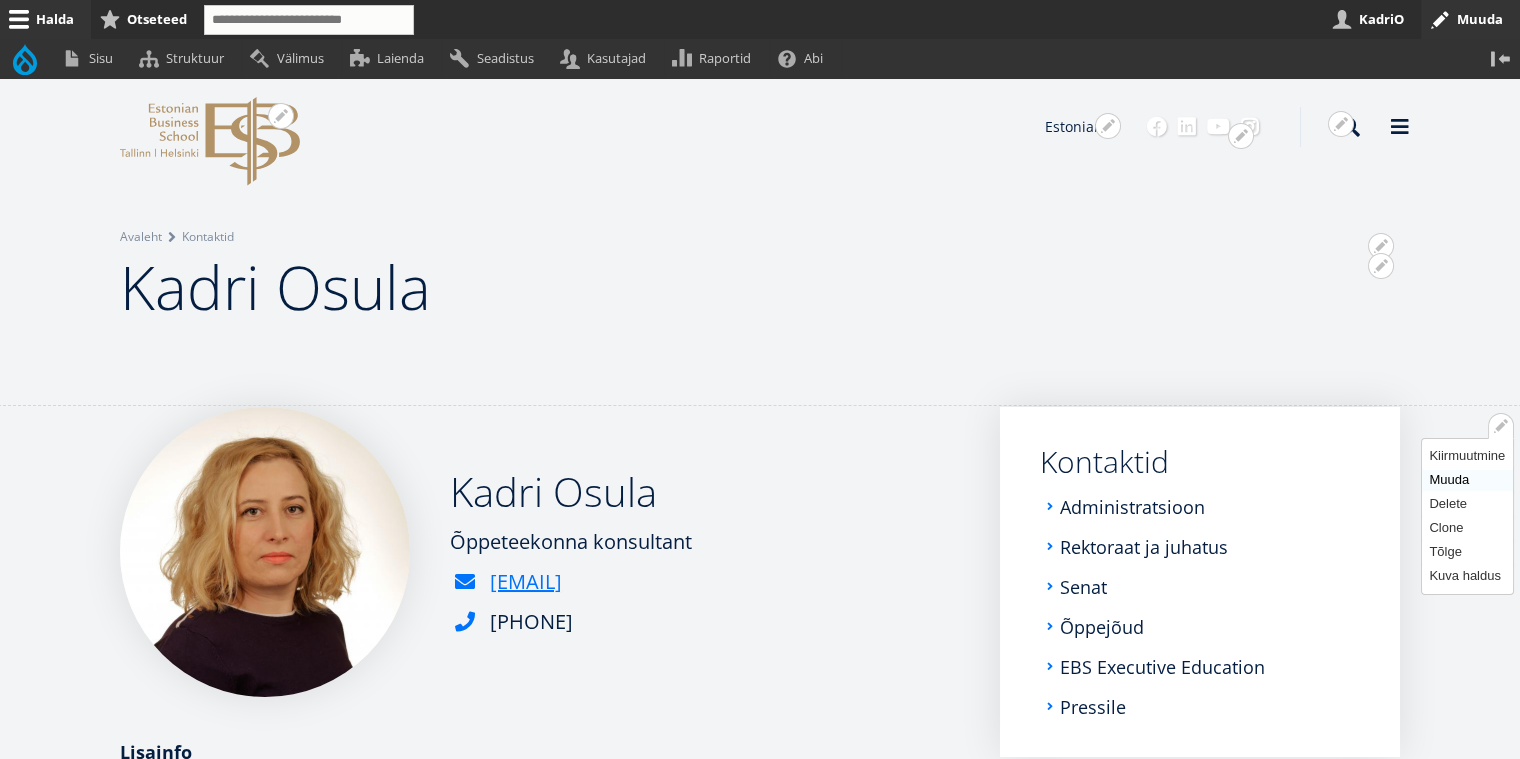 click on "Muuda" at bounding box center [1467, 480] 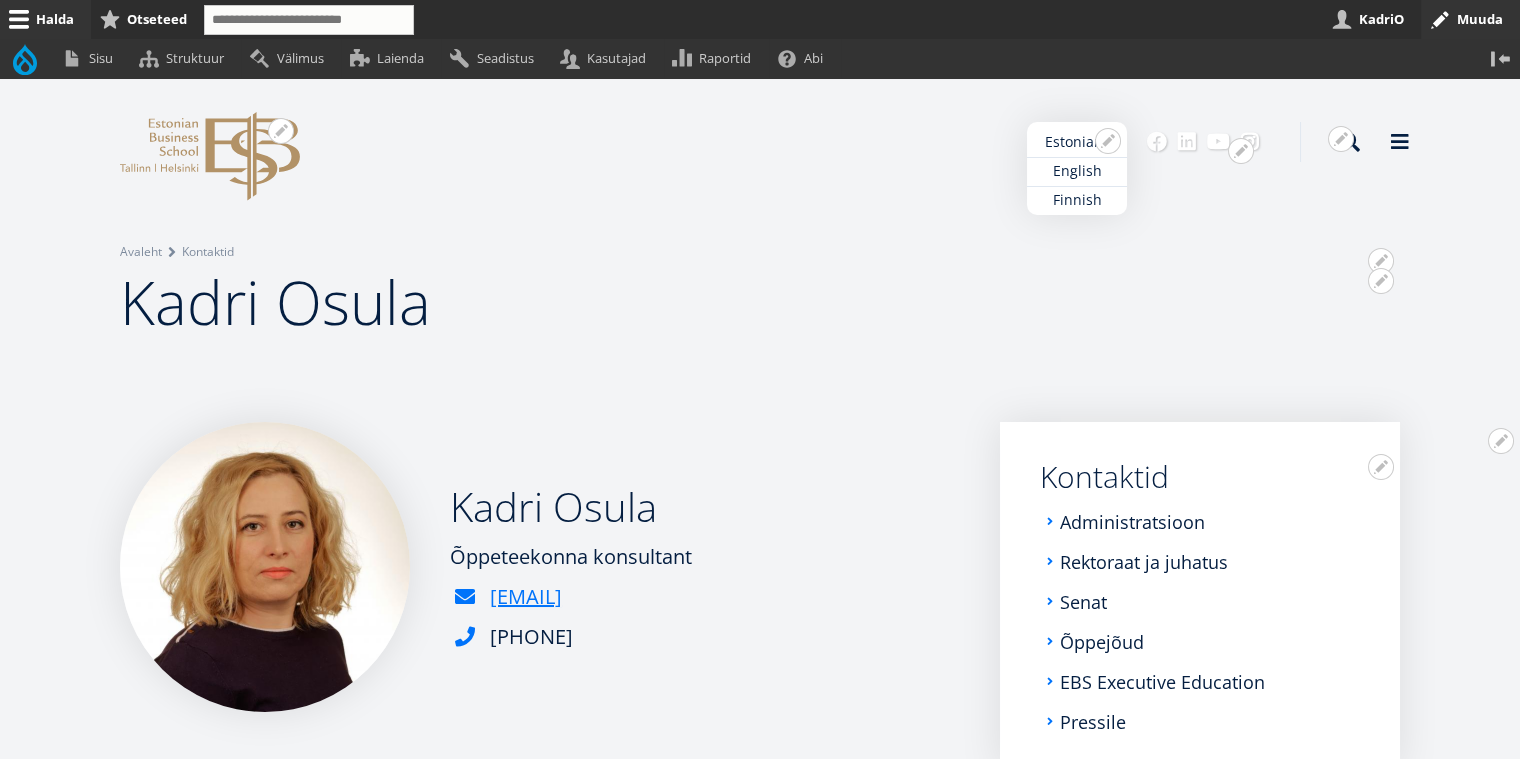 scroll, scrollTop: 0, scrollLeft: 0, axis: both 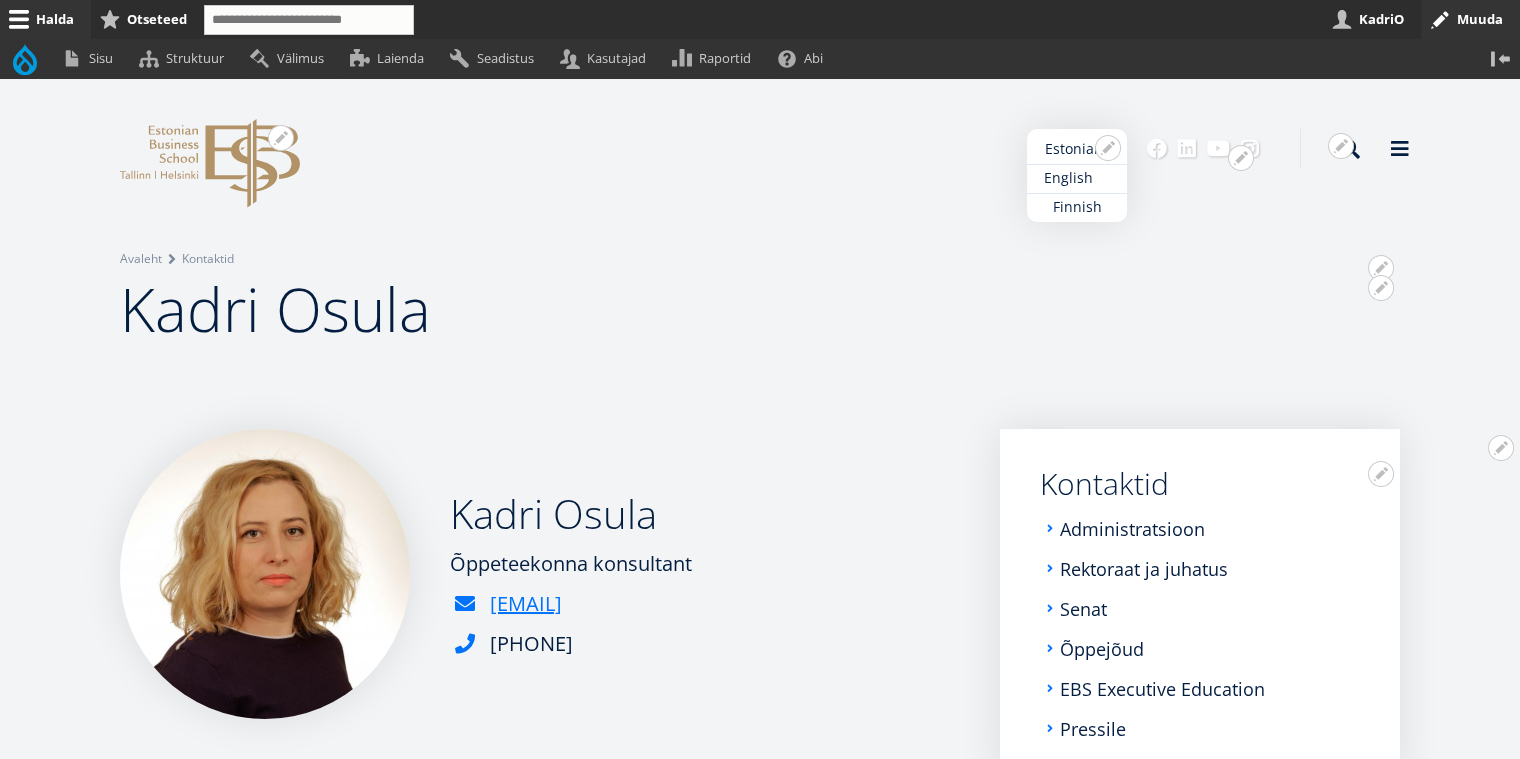 click on "English" at bounding box center [1077, 178] 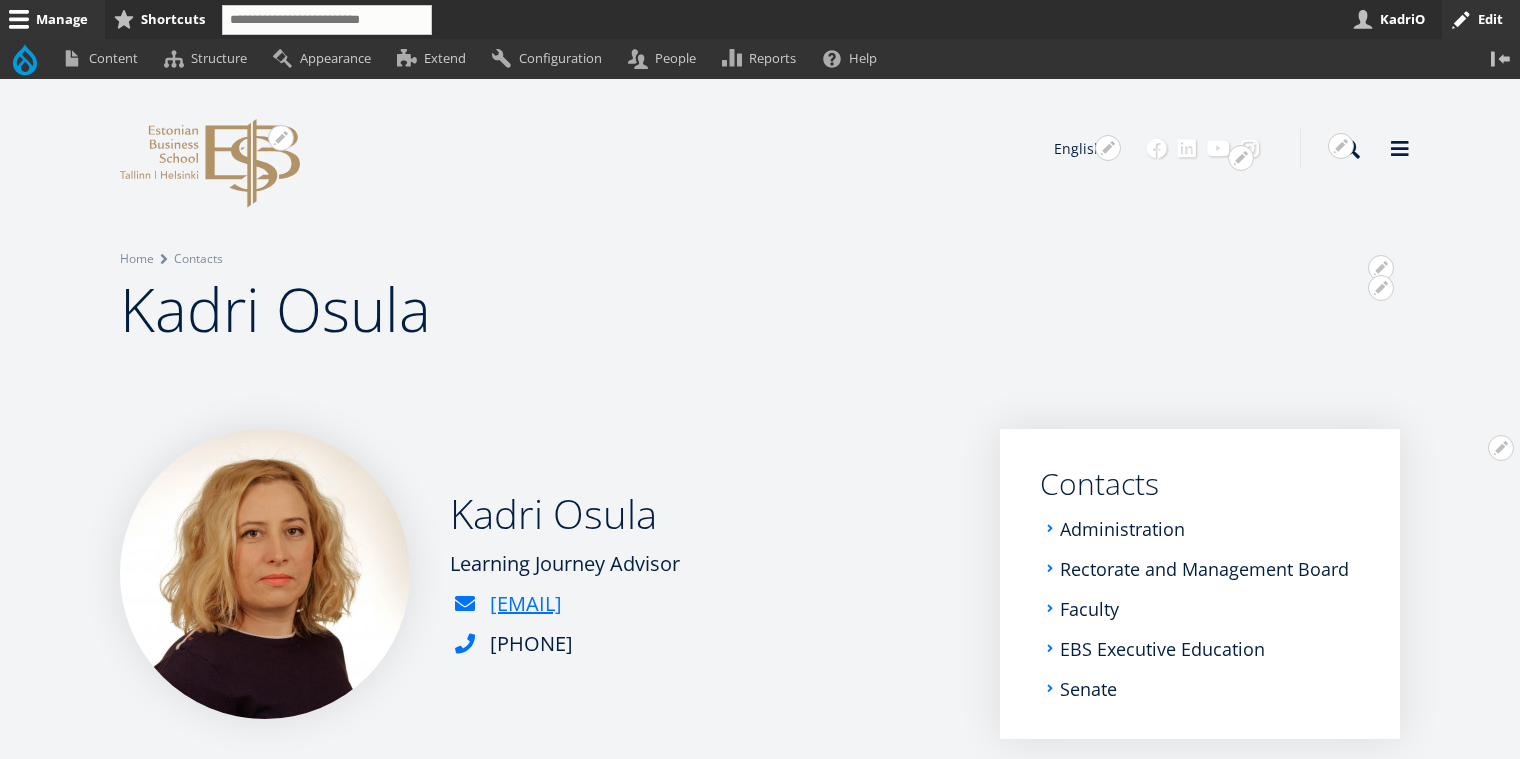 scroll, scrollTop: 0, scrollLeft: 0, axis: both 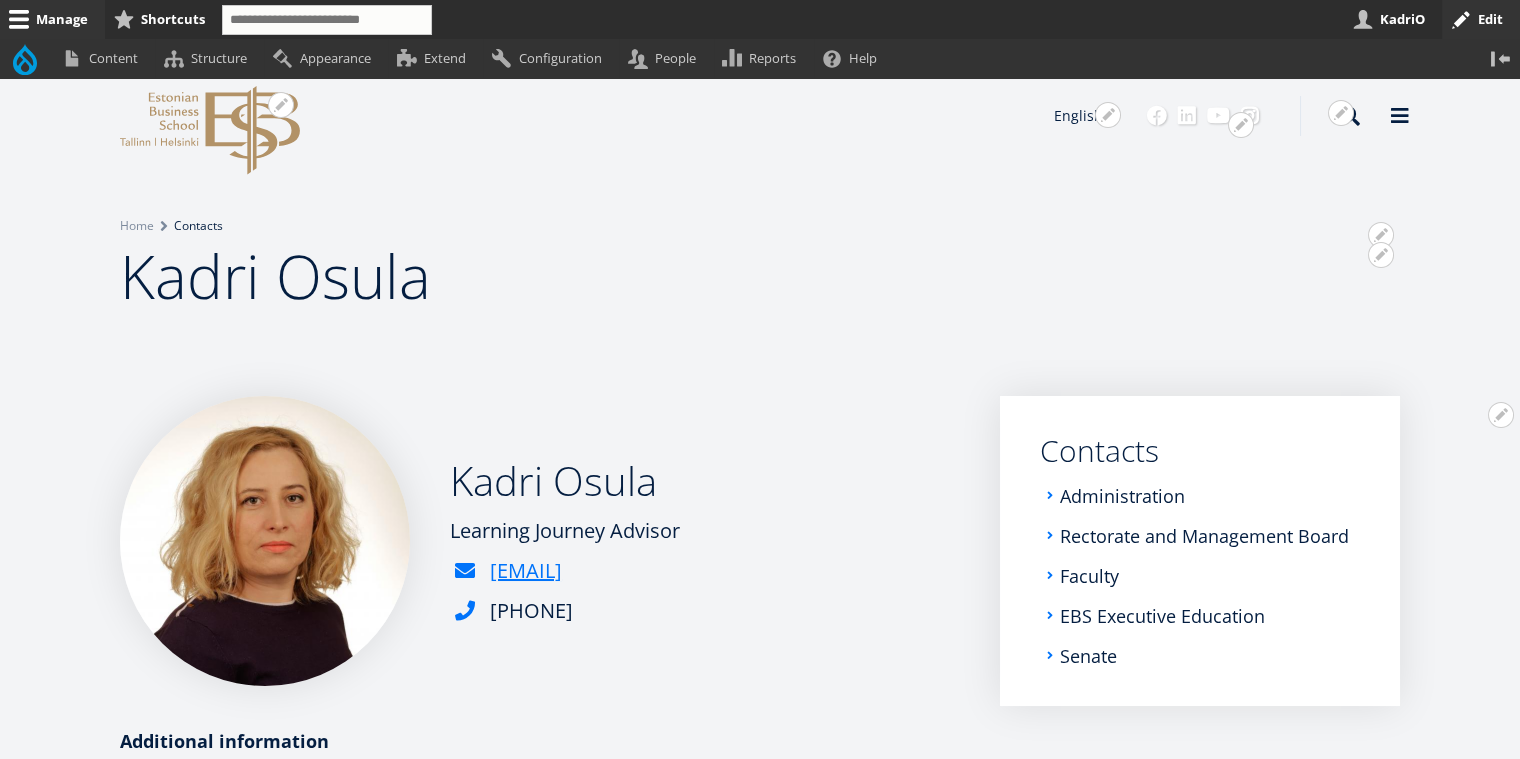click on "Contacts" at bounding box center (198, 226) 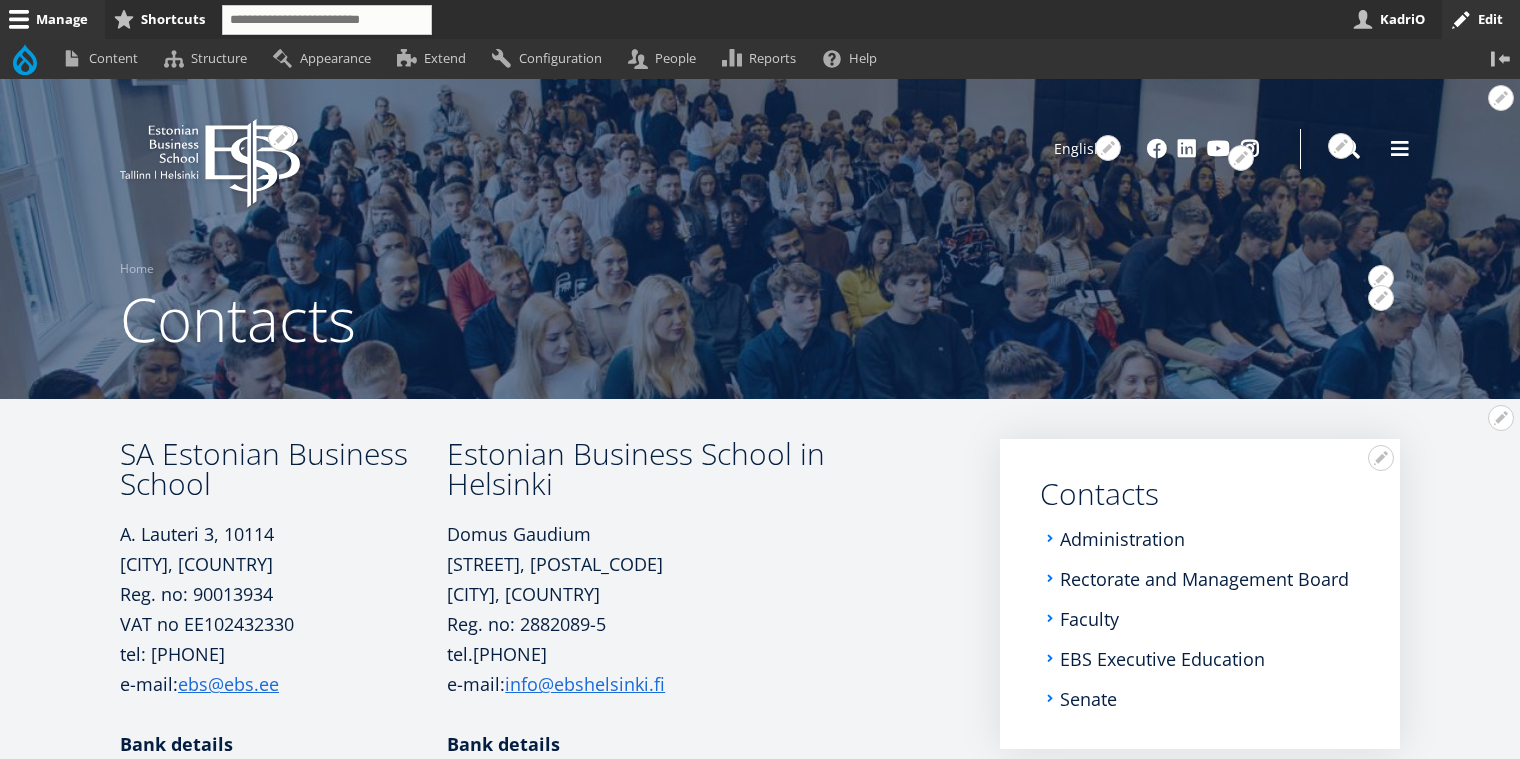scroll, scrollTop: 0, scrollLeft: 0, axis: both 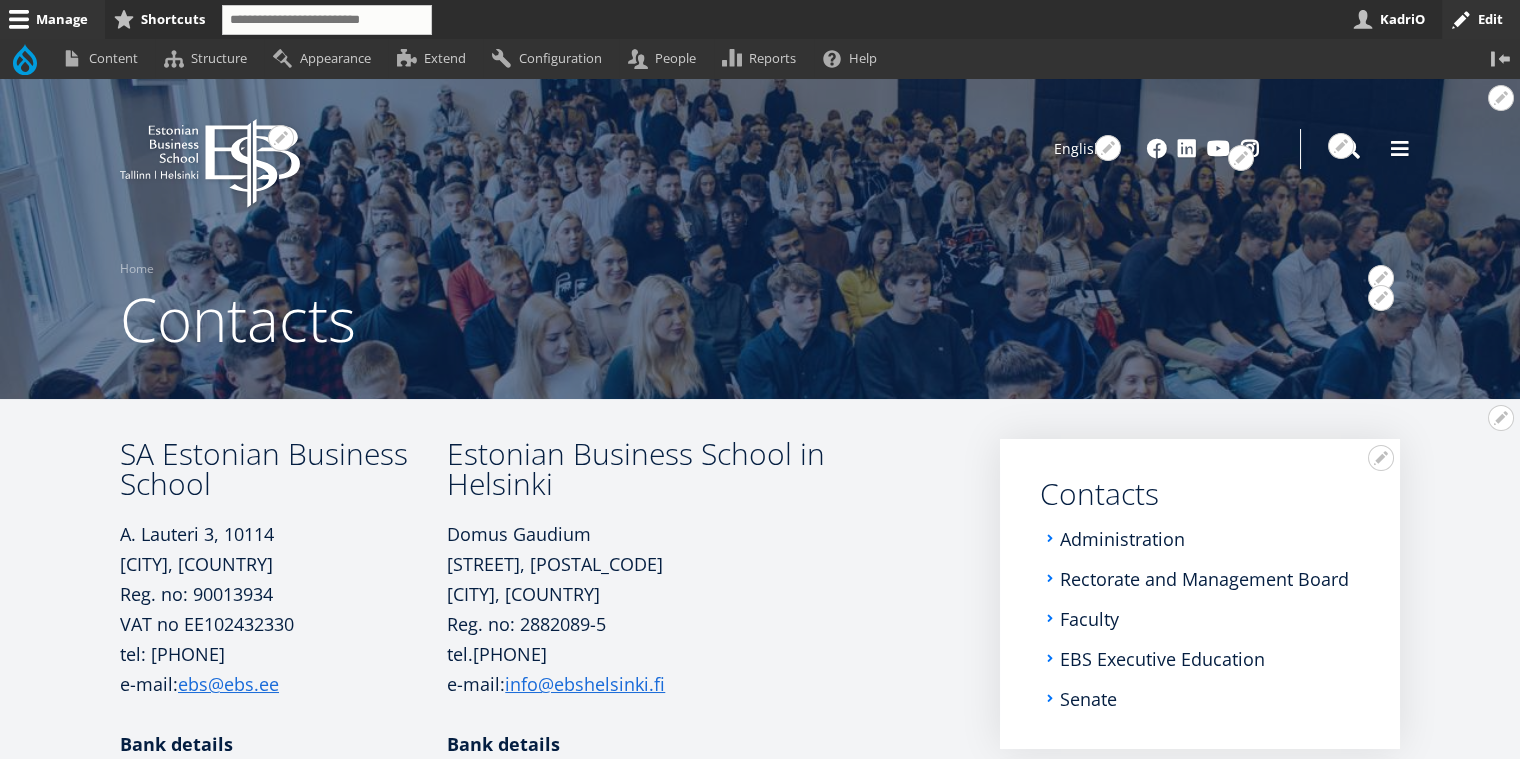 click on "EBS Logo
Created with Sketch." 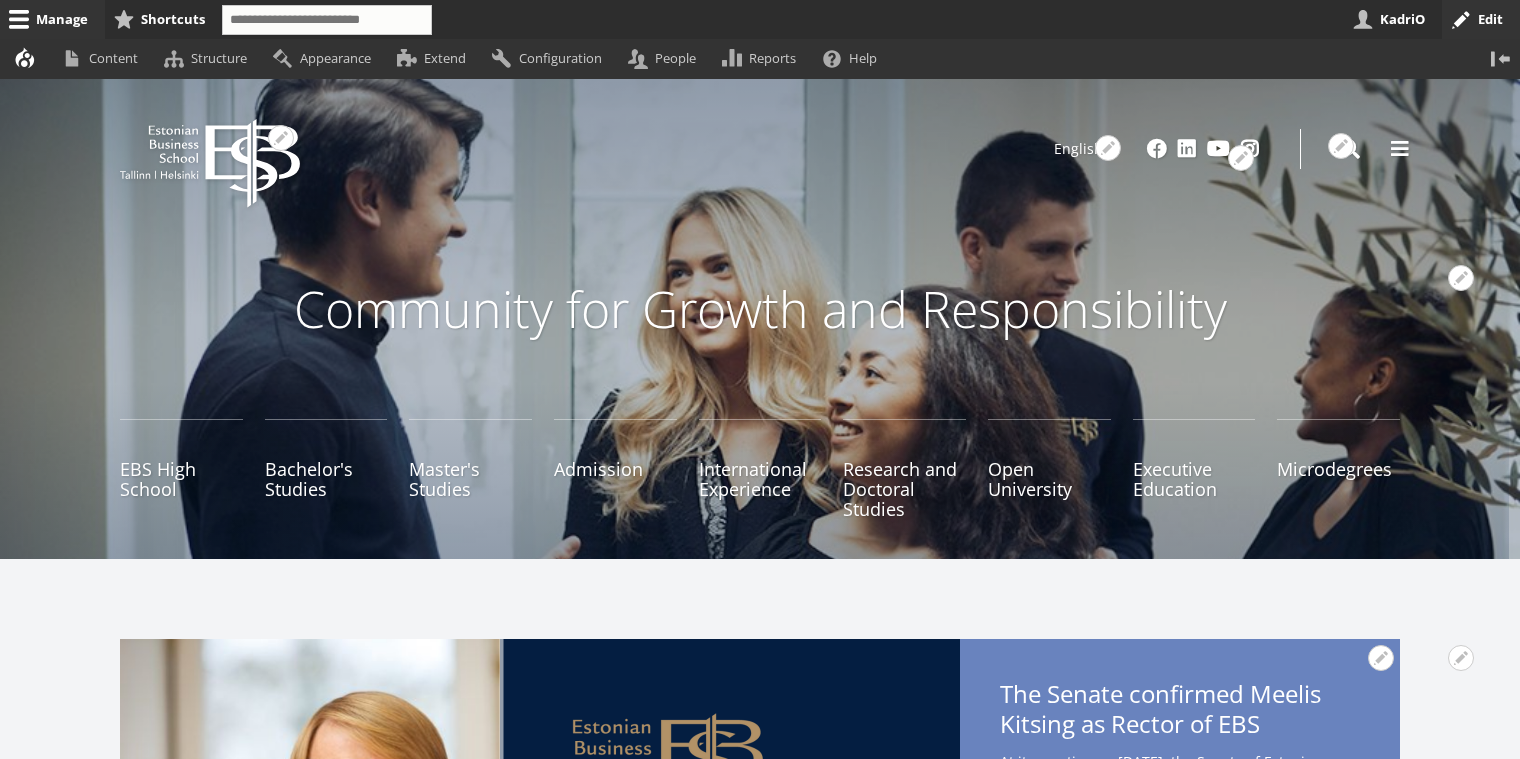 scroll, scrollTop: 0, scrollLeft: 0, axis: both 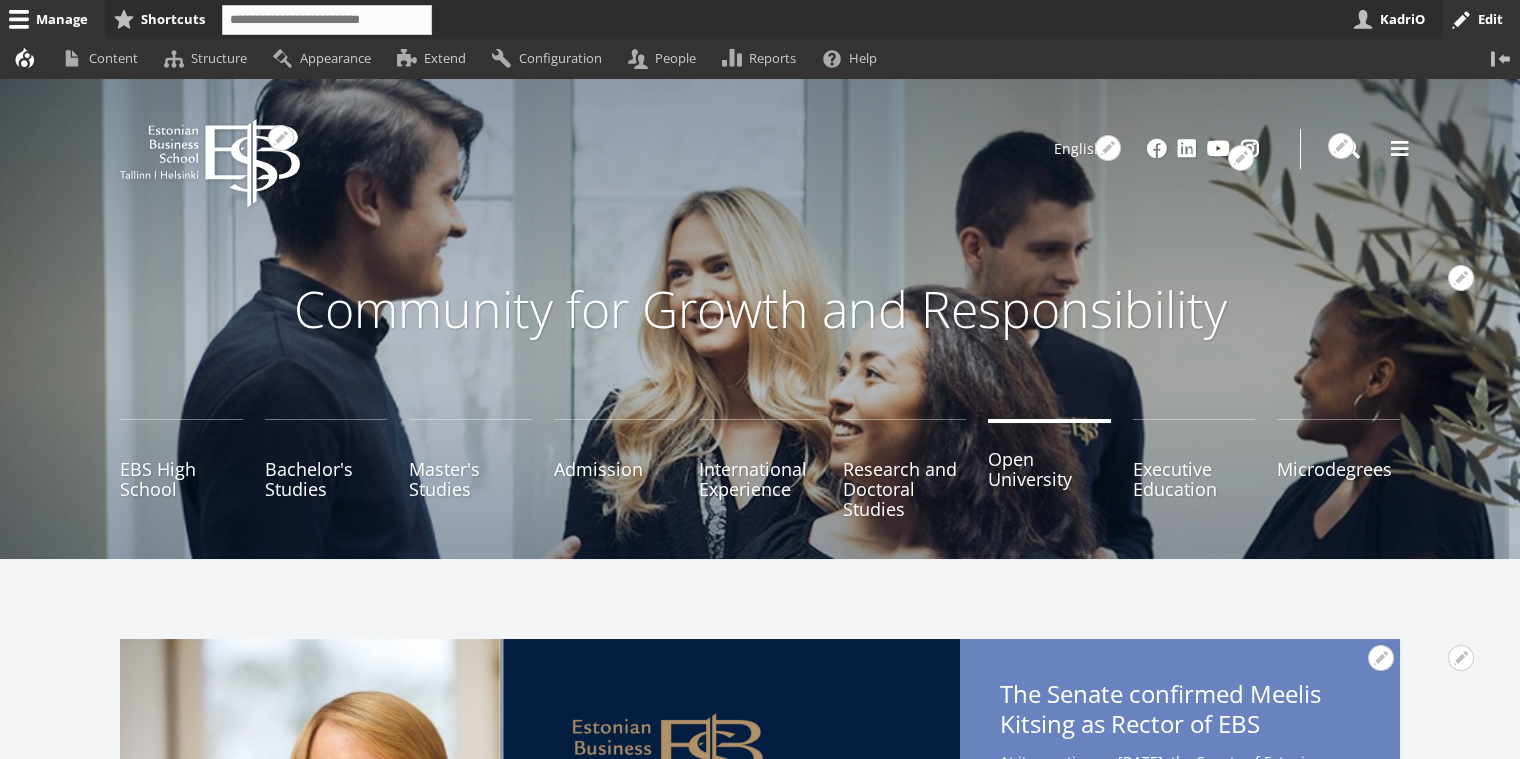 click on "Open University" at bounding box center [1049, 469] 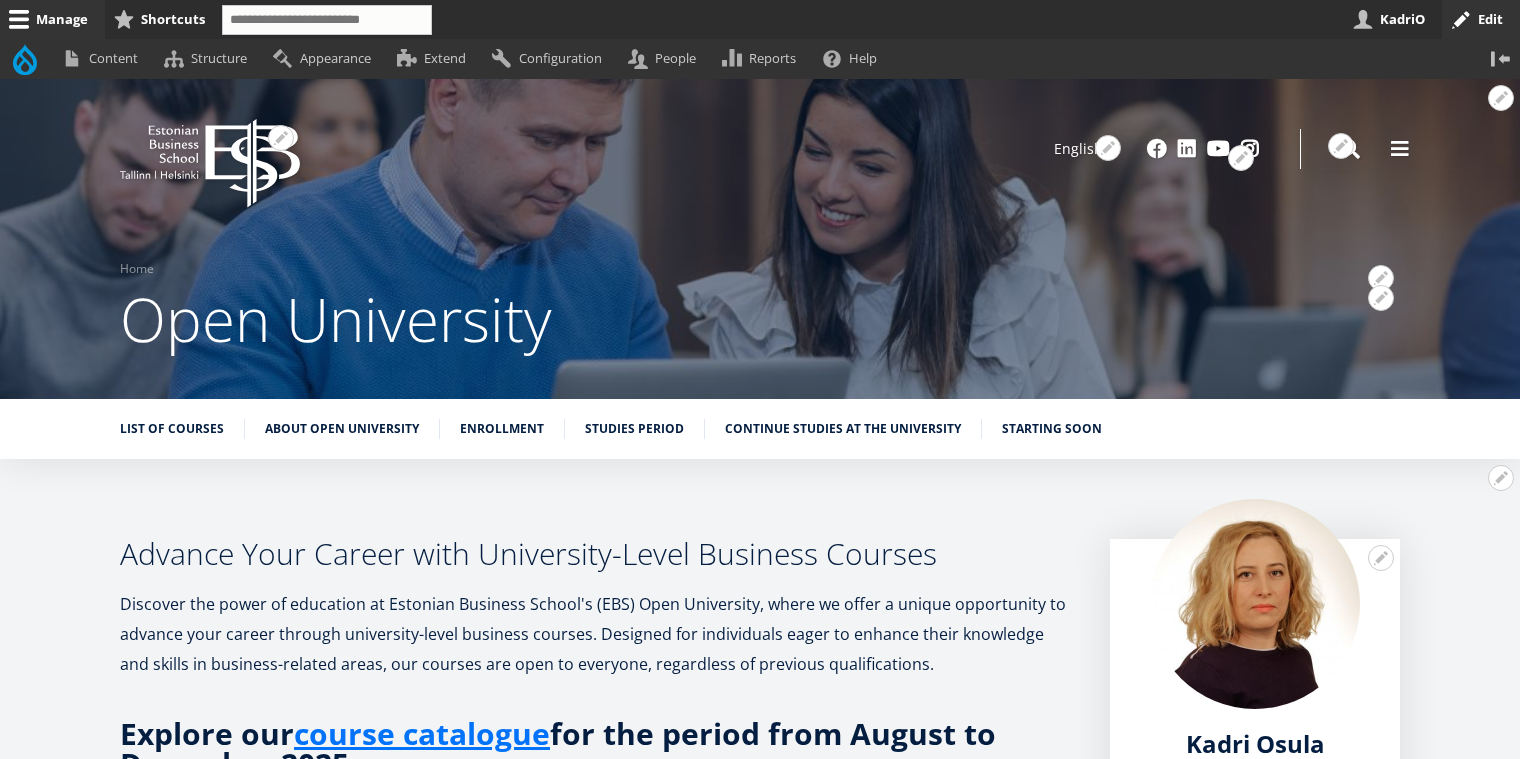 scroll, scrollTop: 0, scrollLeft: 0, axis: both 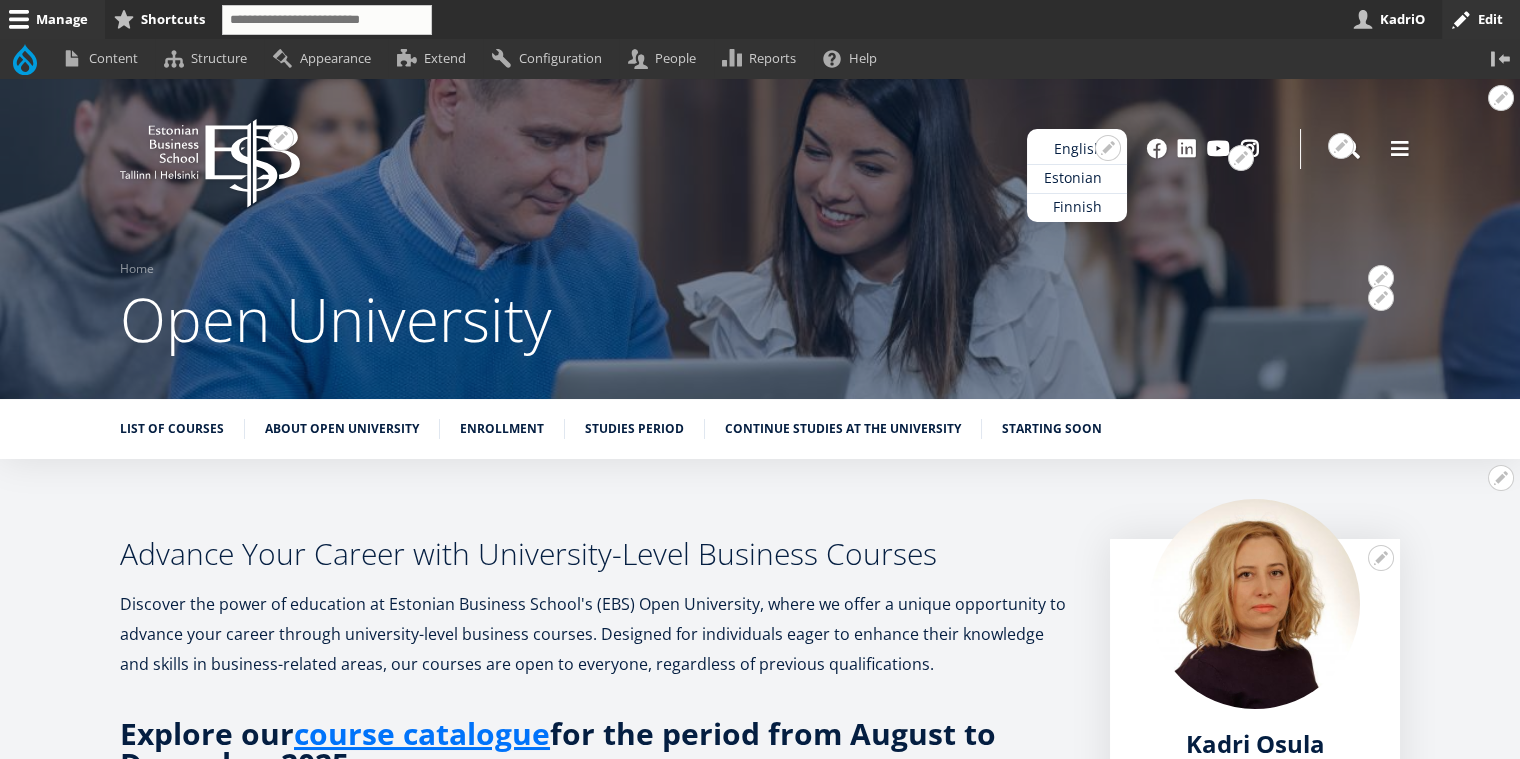 click on "Estonian" at bounding box center (1077, 178) 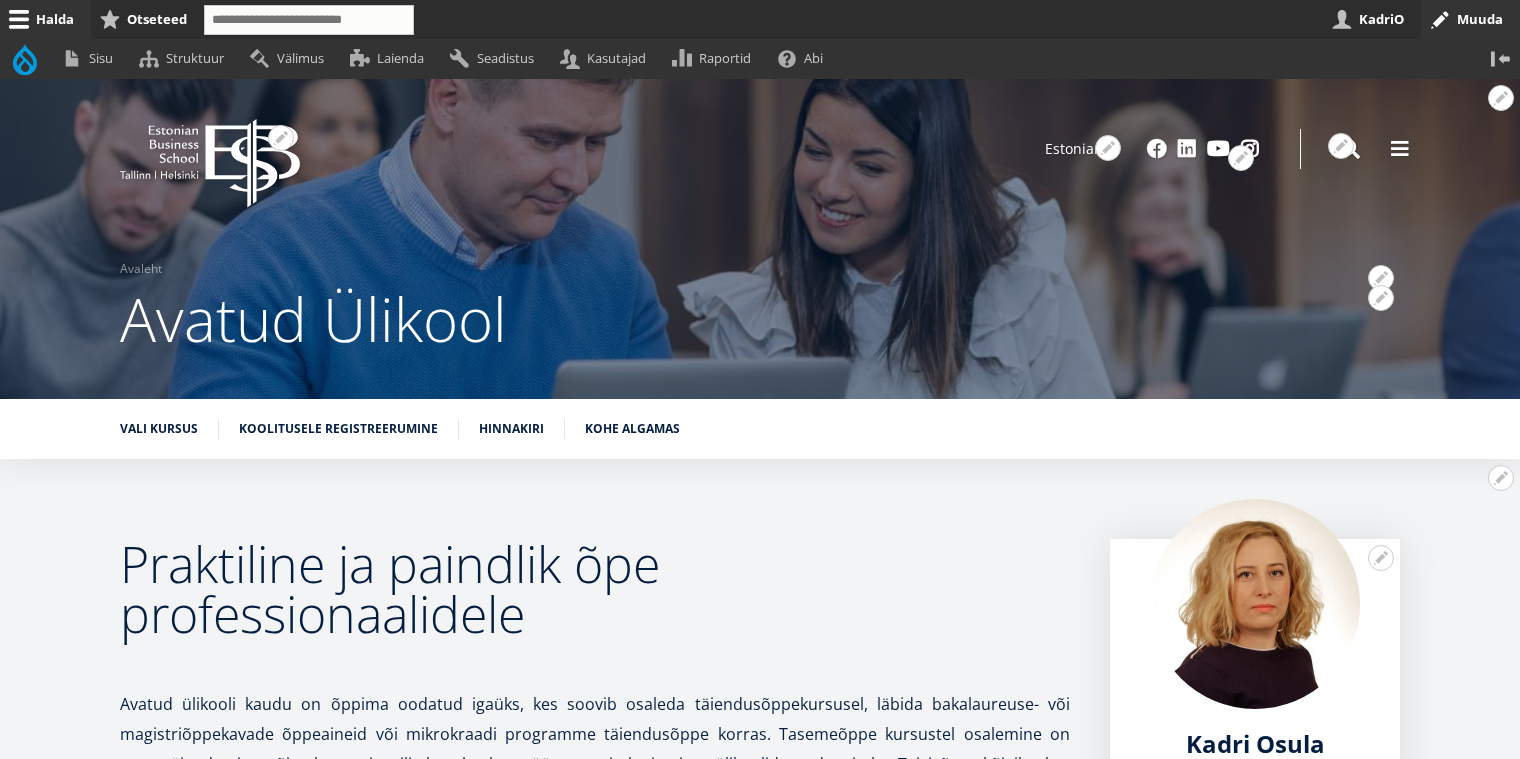 scroll, scrollTop: 0, scrollLeft: 0, axis: both 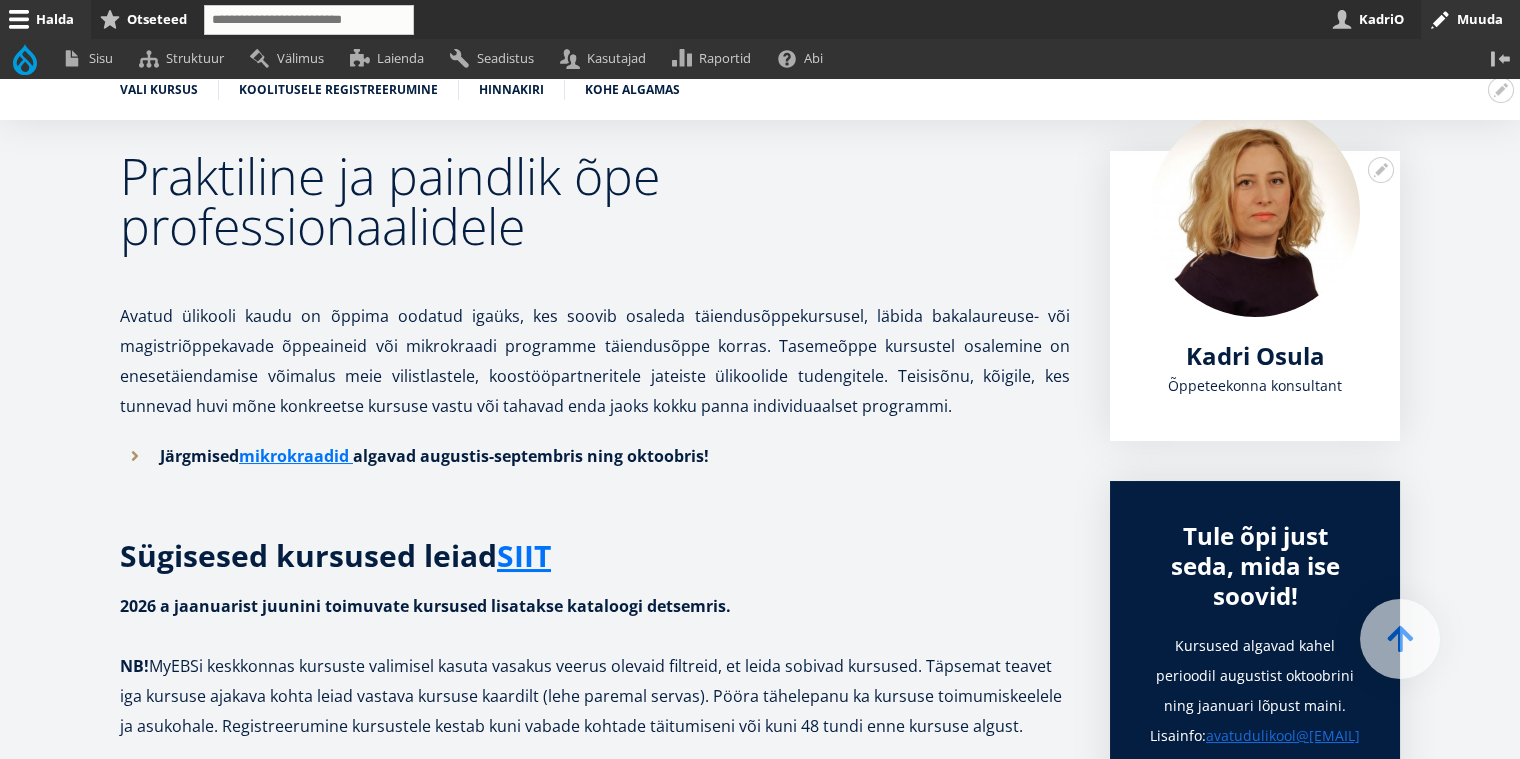 click at bounding box center [1255, 212] 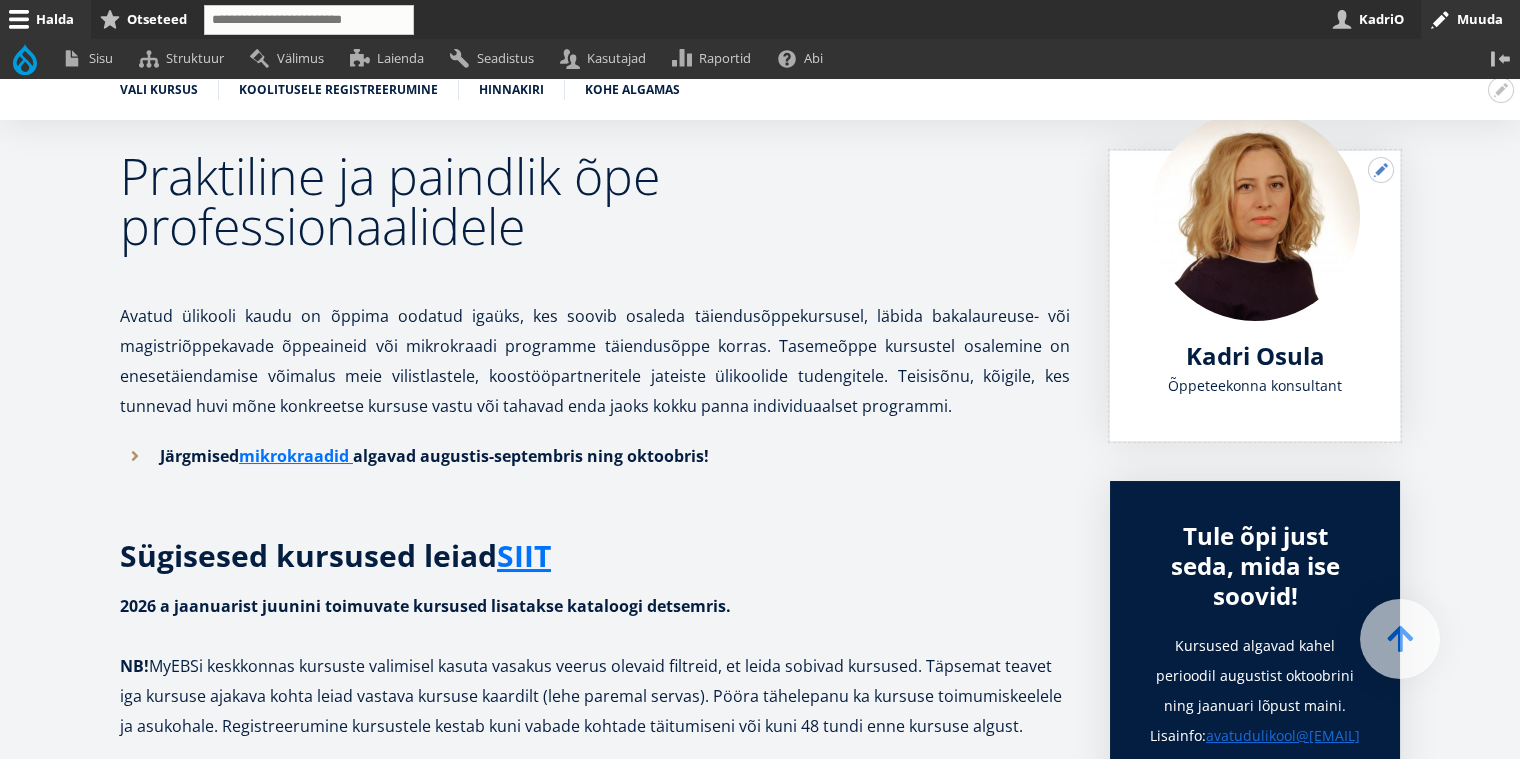 drag, startPoint x: 1382, startPoint y: 158, endPoint x: 1374, endPoint y: 166, distance: 11.313708 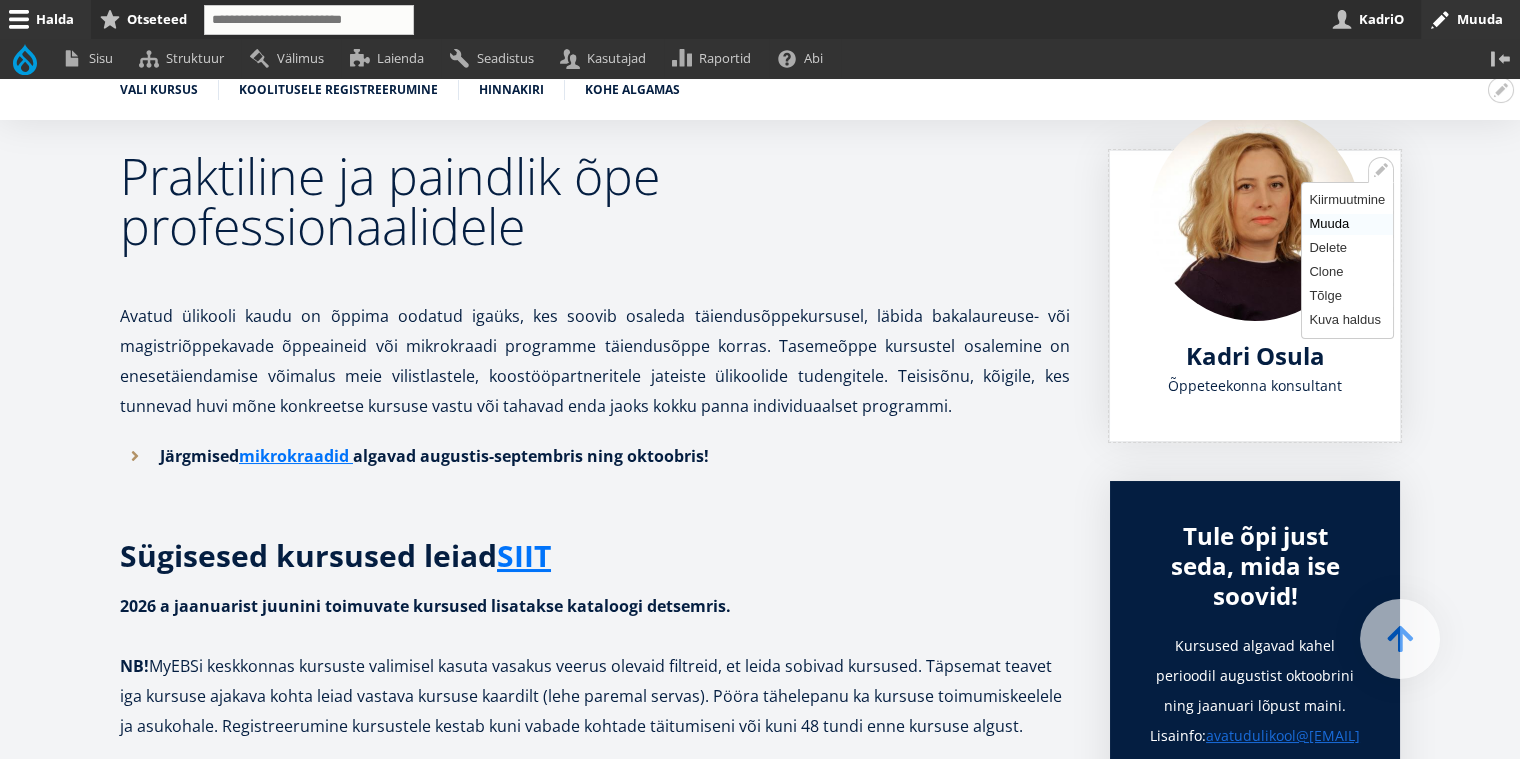 click on "Muuda" at bounding box center (1347, 224) 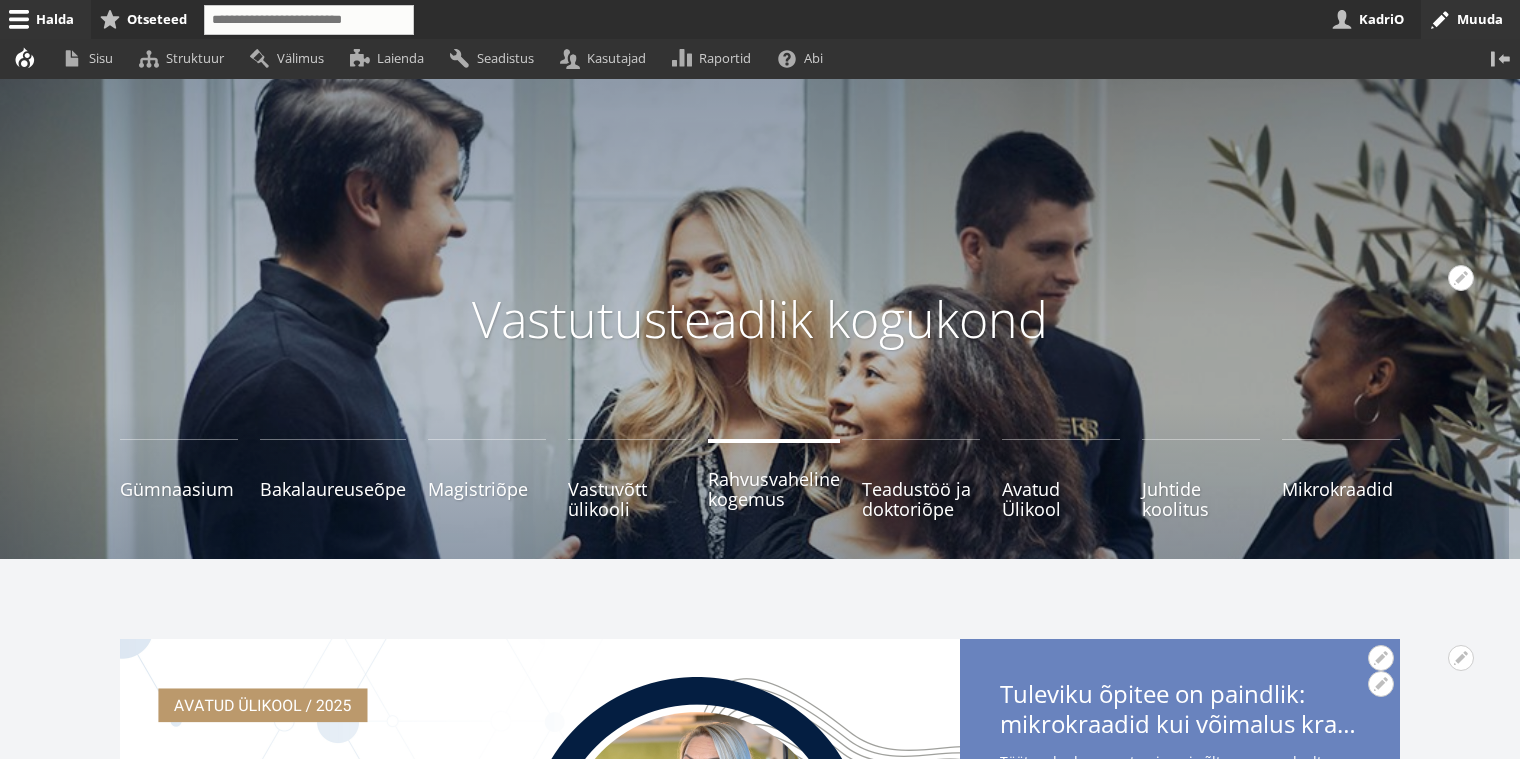 scroll, scrollTop: 272, scrollLeft: 0, axis: vertical 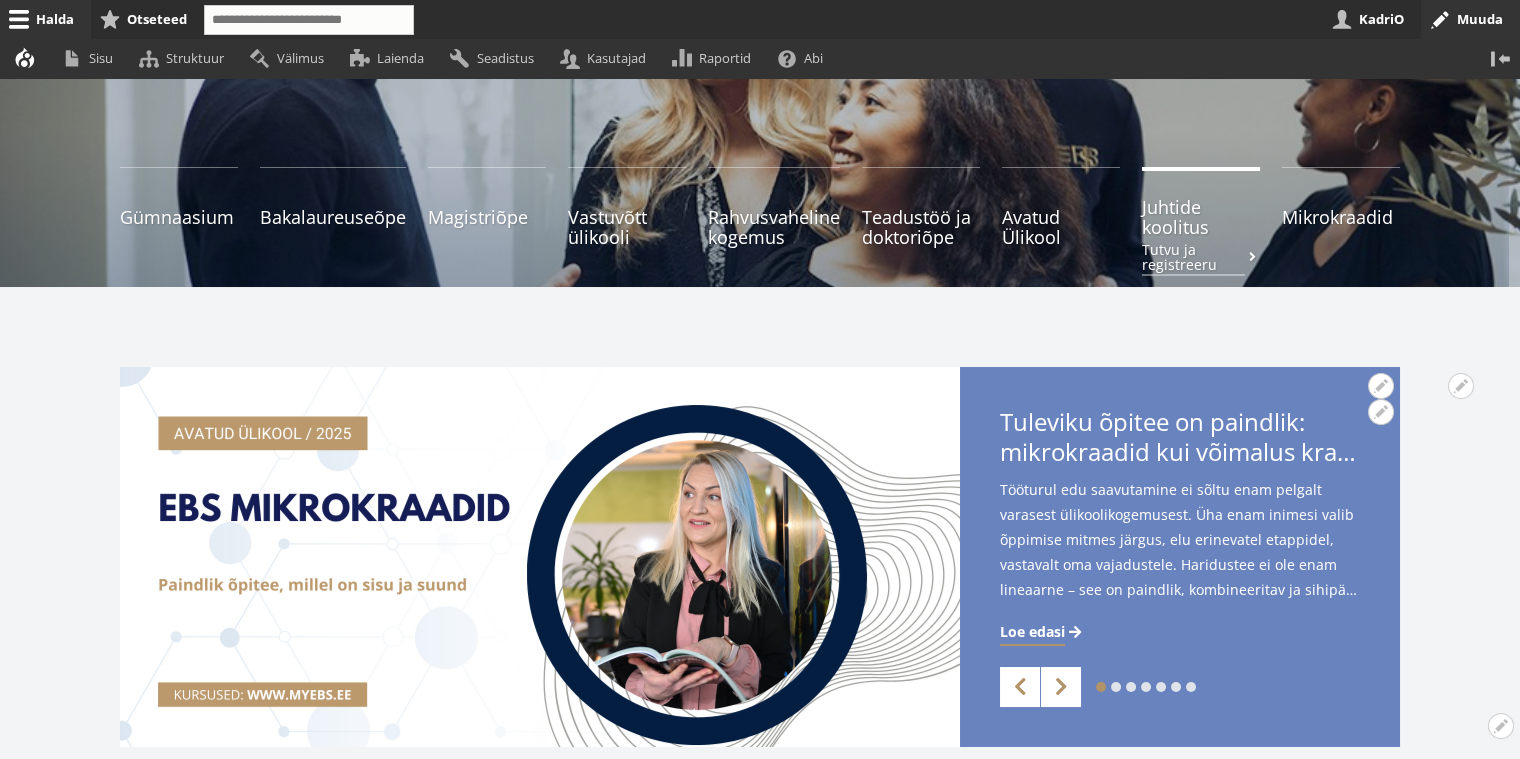 click on "Juhtide koolitus
Tutvu ja registreeru" at bounding box center [1201, 217] 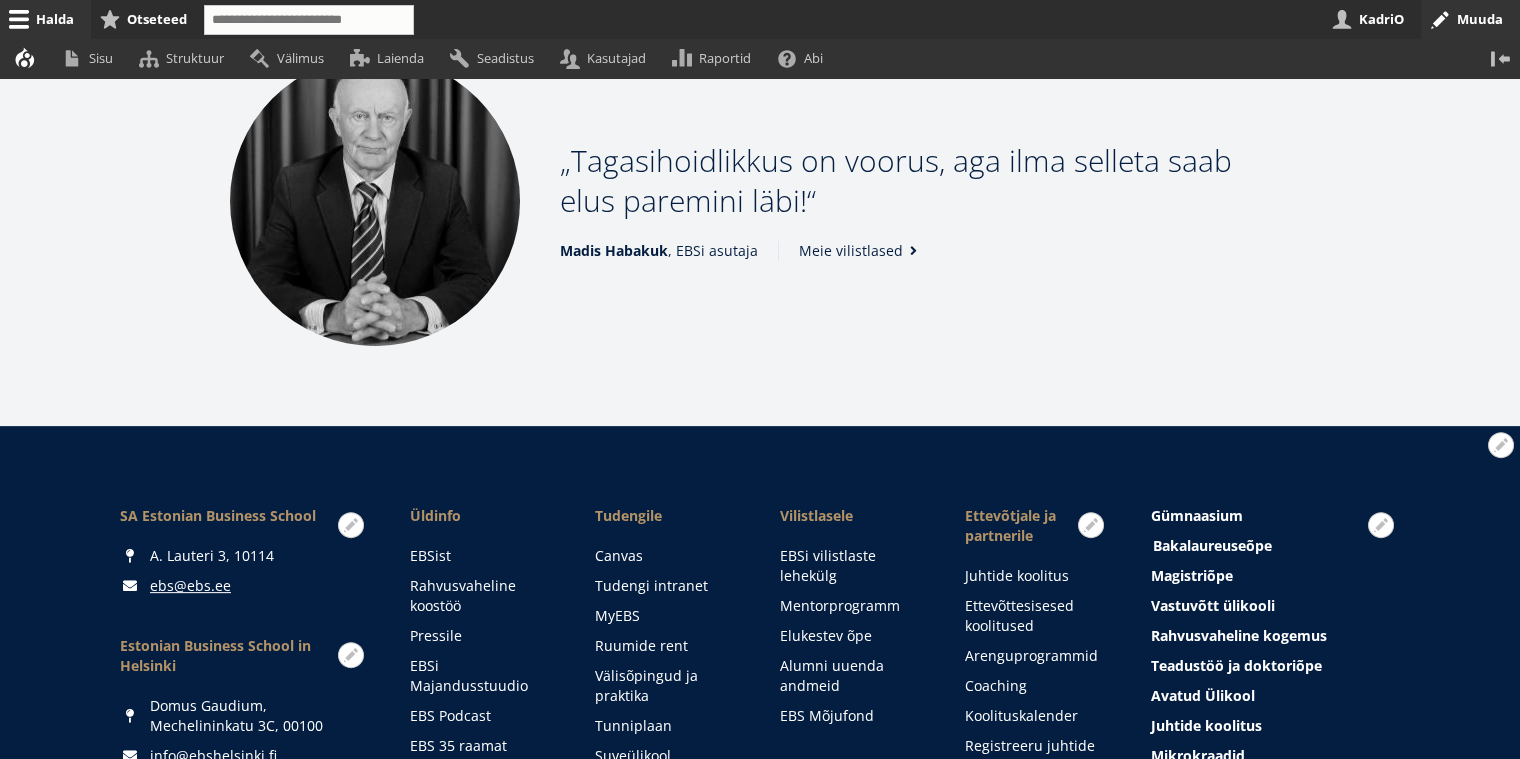 scroll, scrollTop: 2909, scrollLeft: 0, axis: vertical 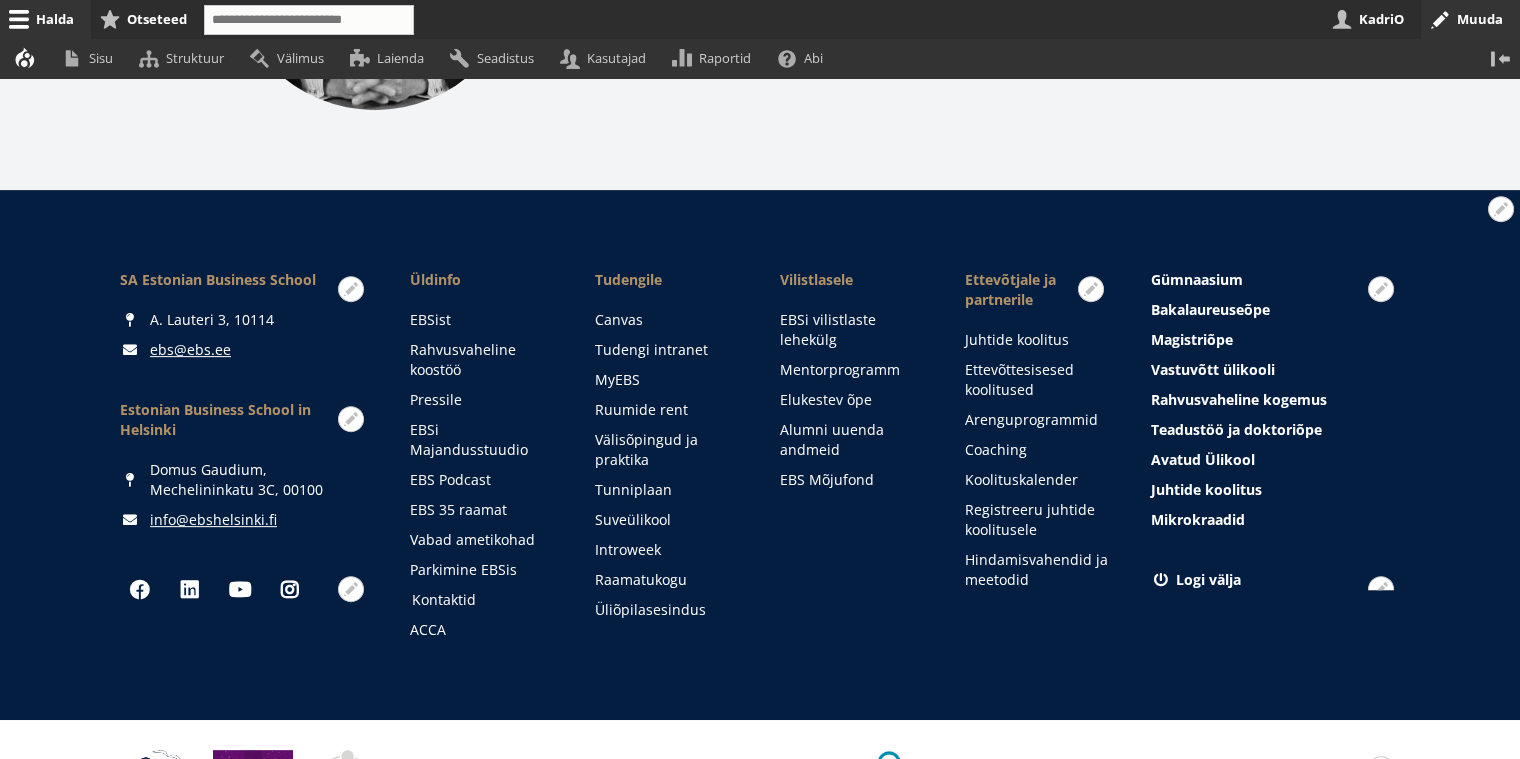 click on "Kontaktid" at bounding box center [484, 600] 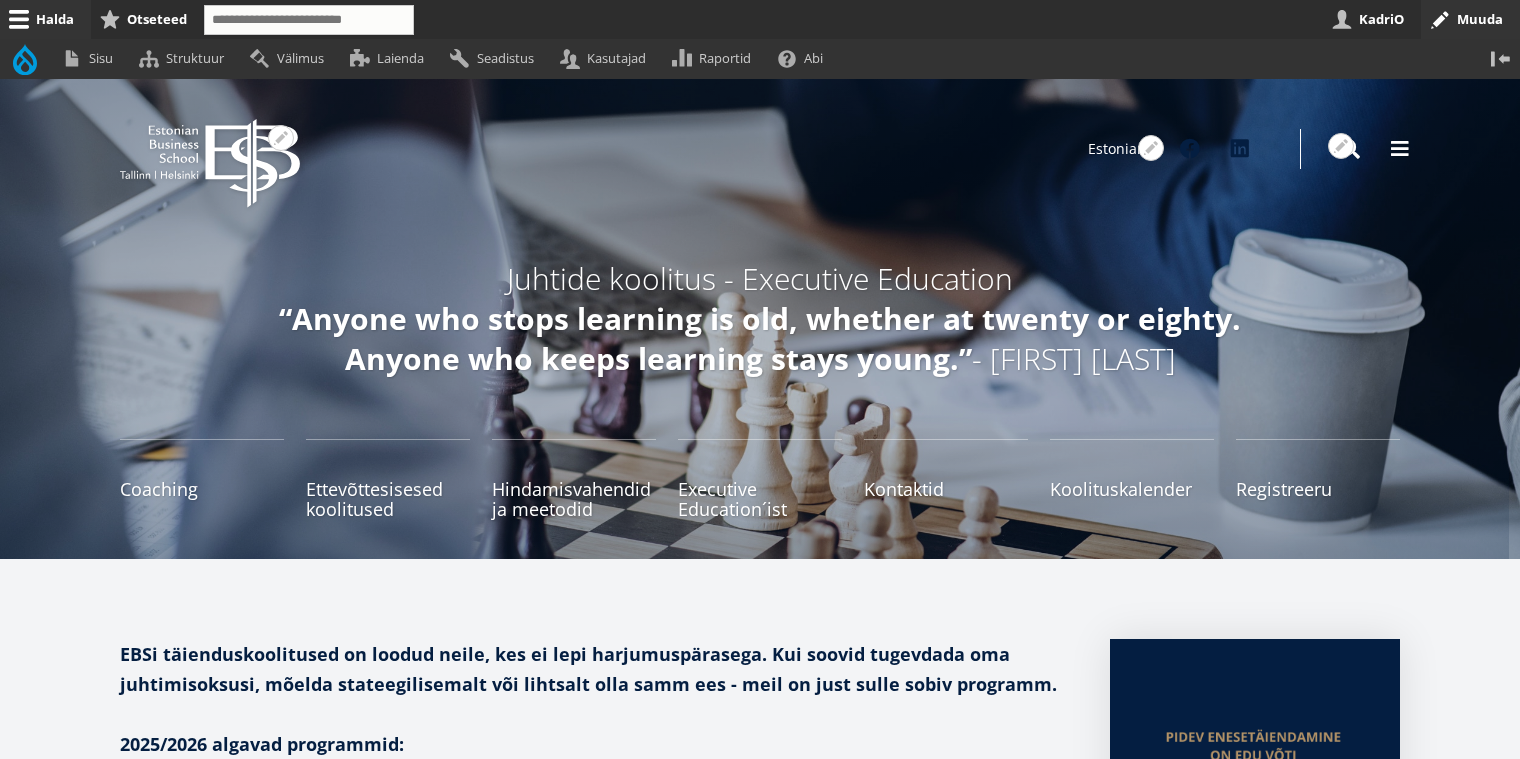 scroll, scrollTop: 0, scrollLeft: 0, axis: both 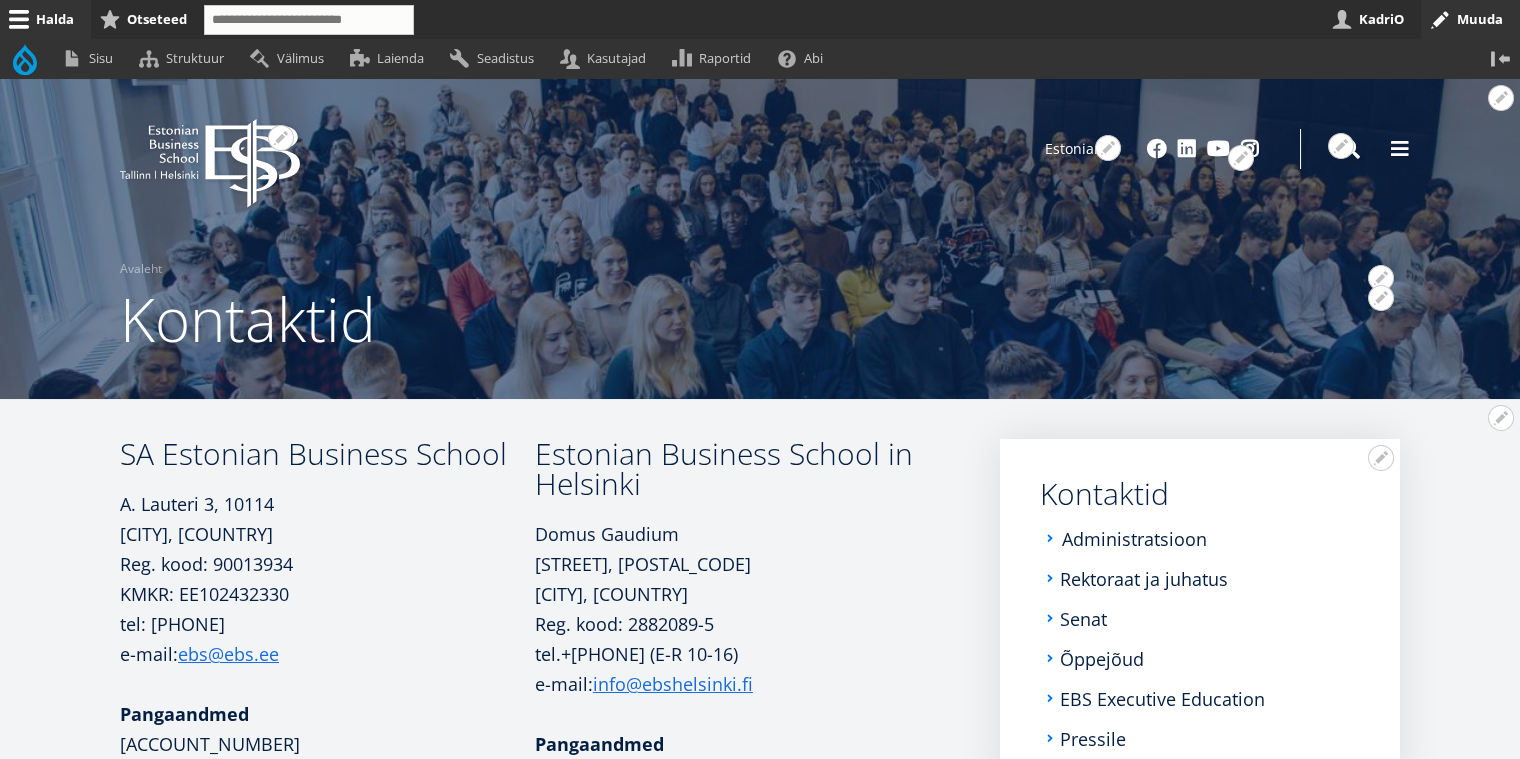 click on "Administratsioon" at bounding box center (1134, 539) 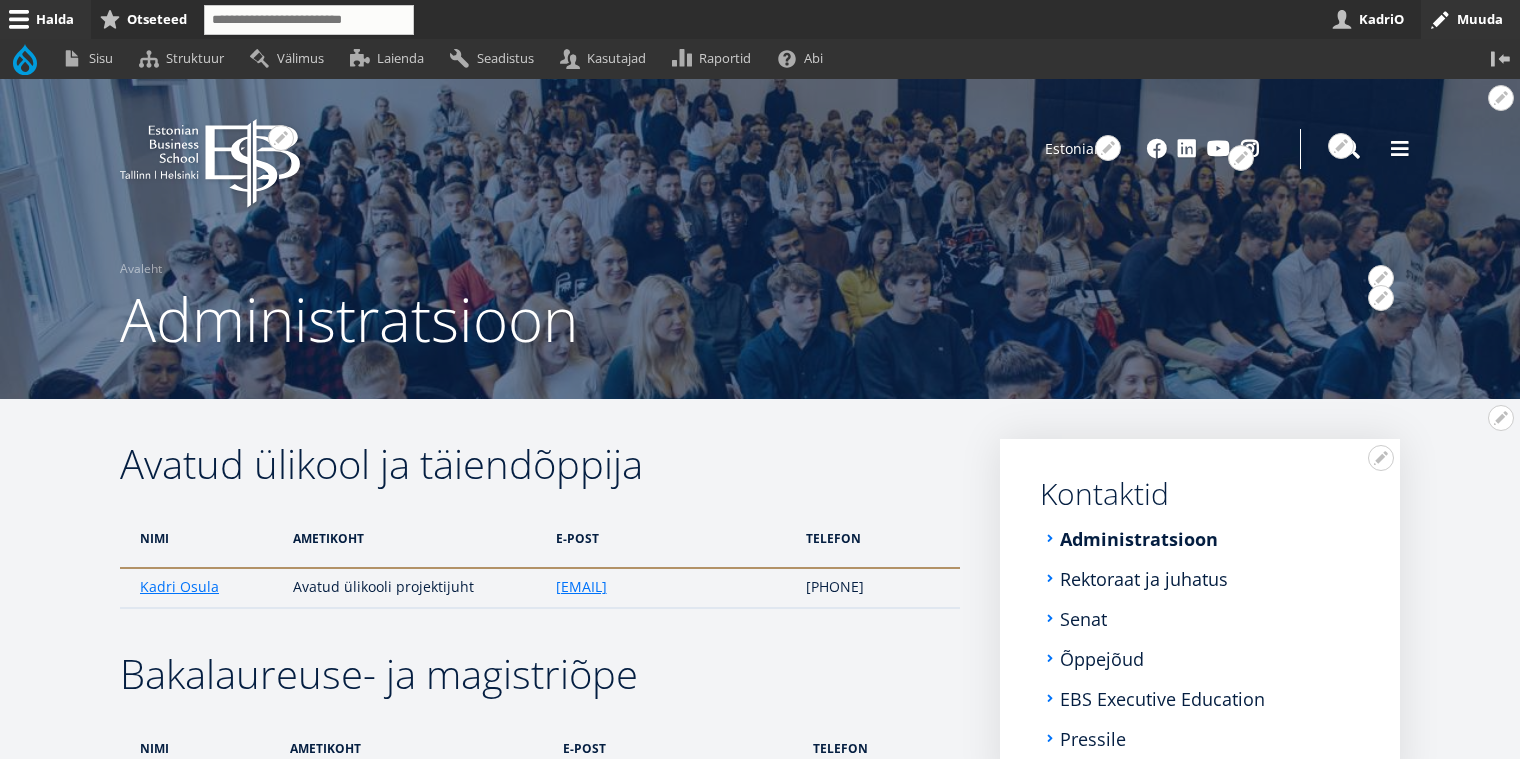 scroll, scrollTop: 35, scrollLeft: 0, axis: vertical 